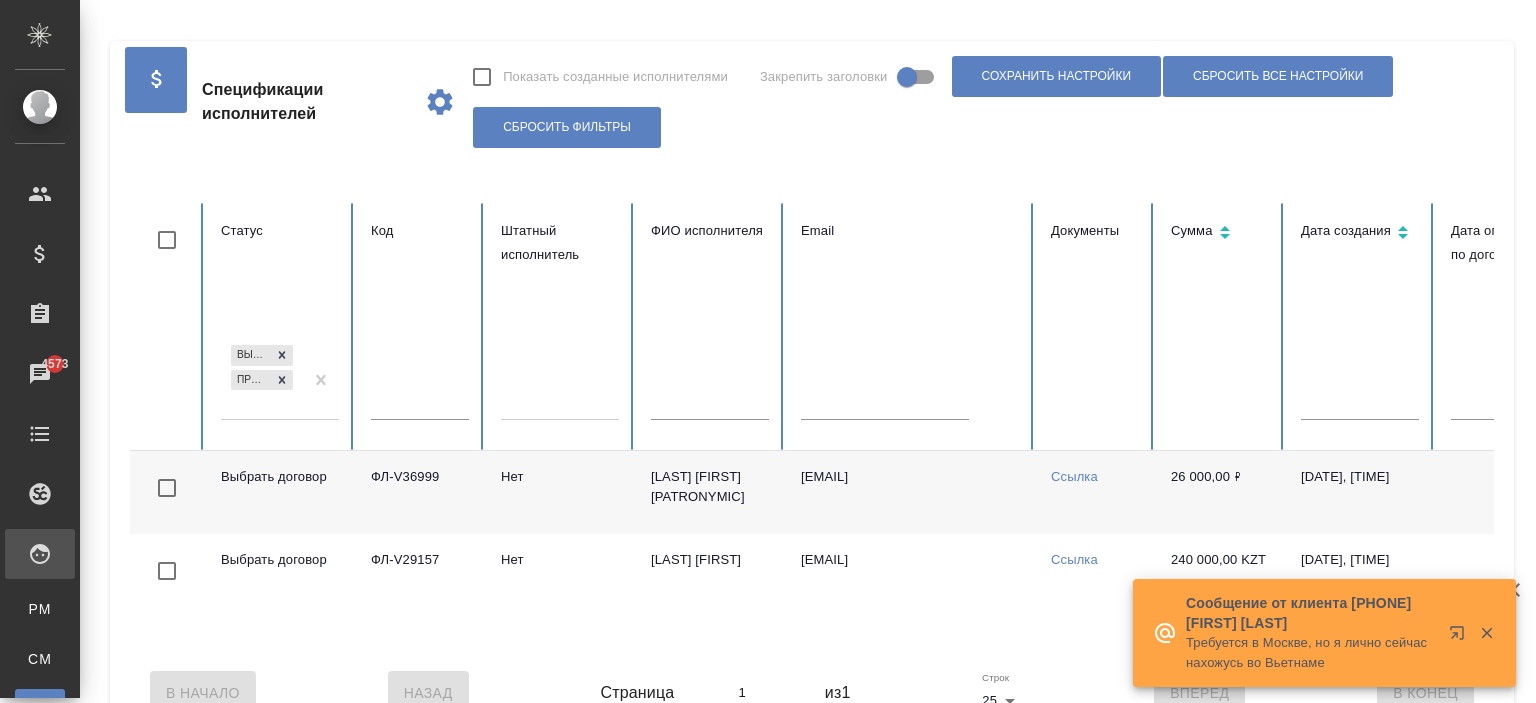 scroll, scrollTop: 0, scrollLeft: 0, axis: both 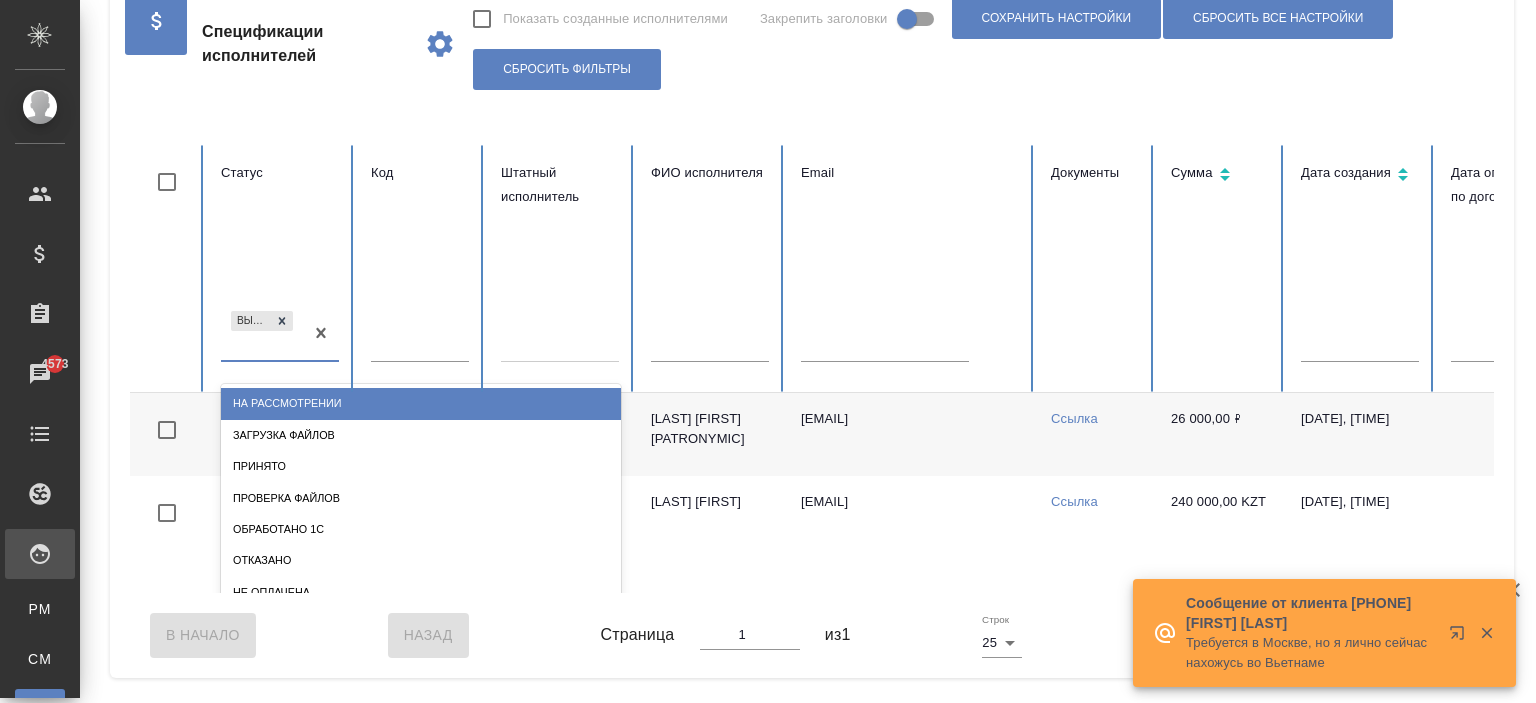 click on "Выбрать договор" at bounding box center (262, 334) 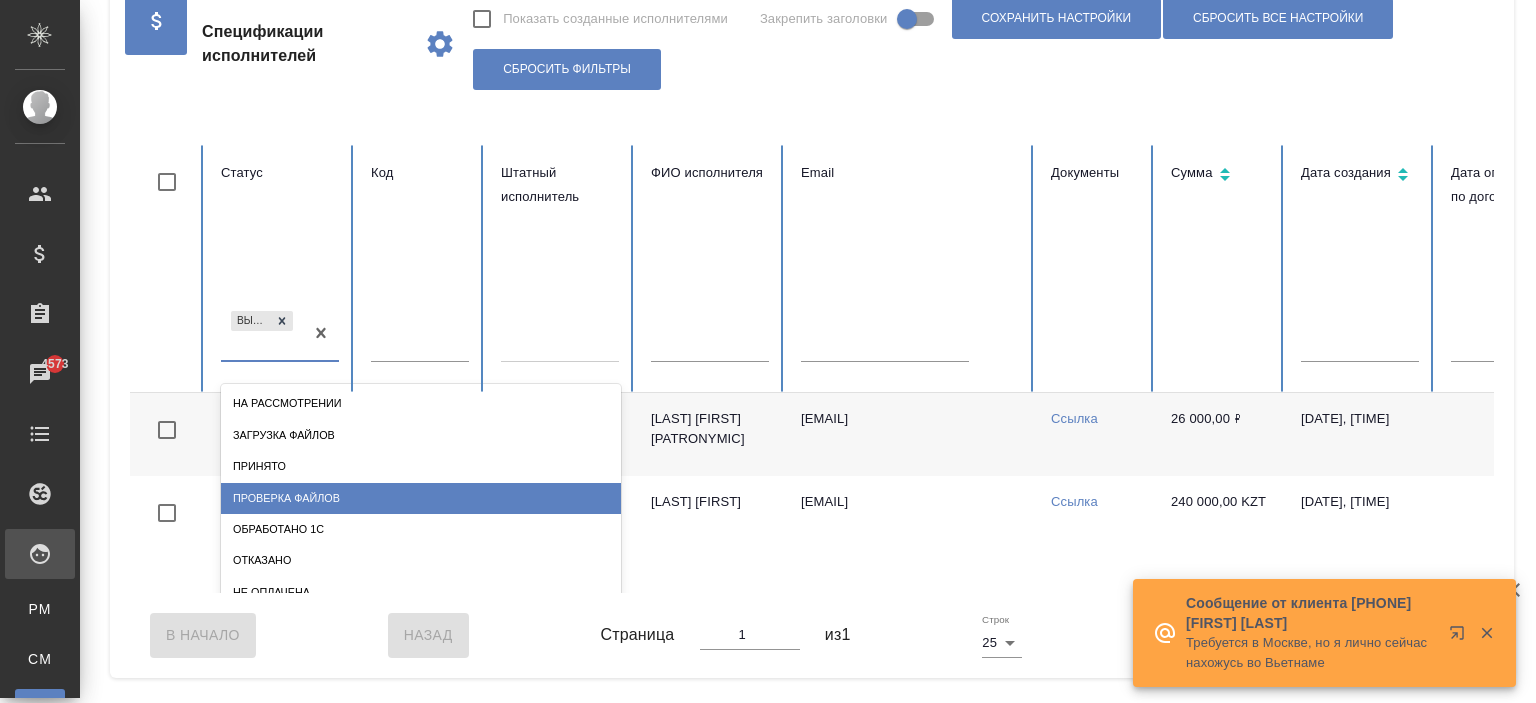 click on "Проверка файлов" at bounding box center [421, 498] 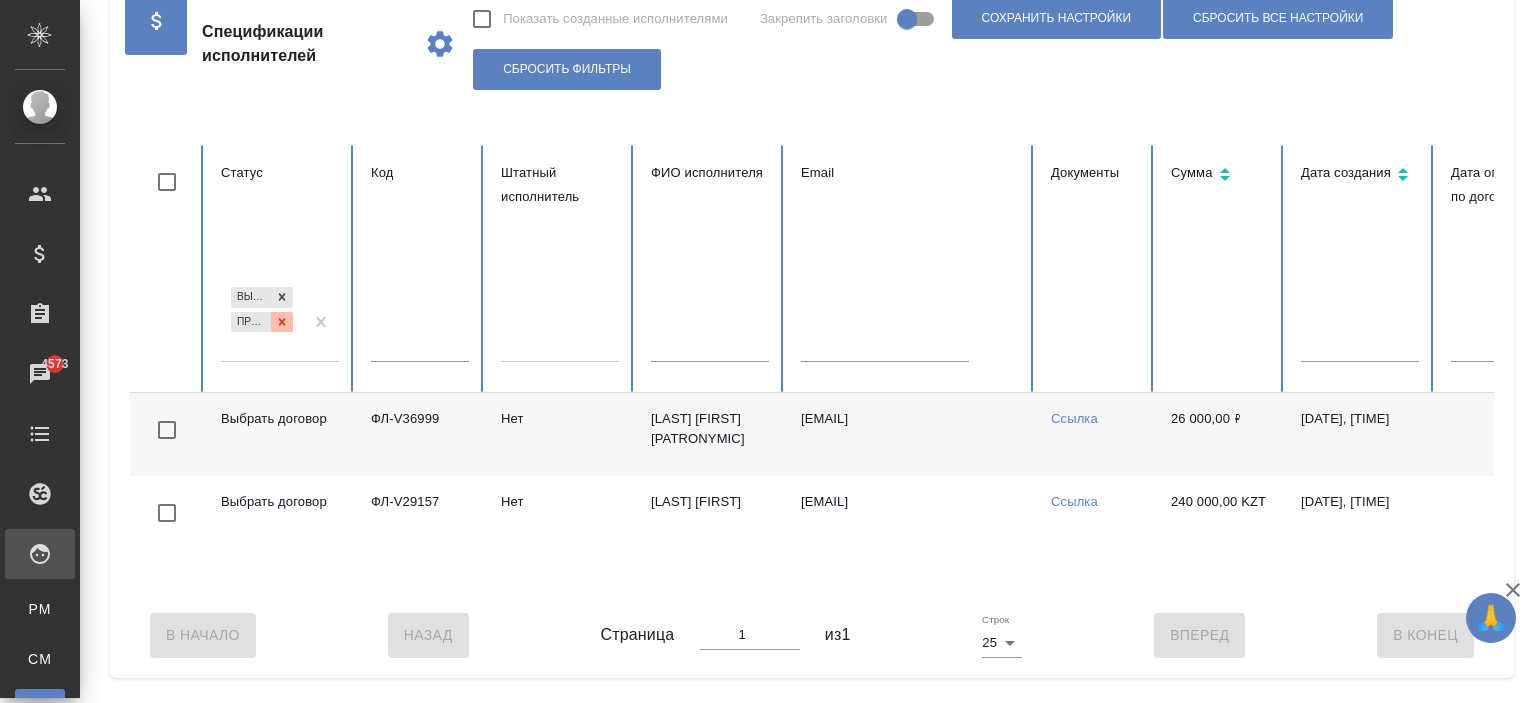 click 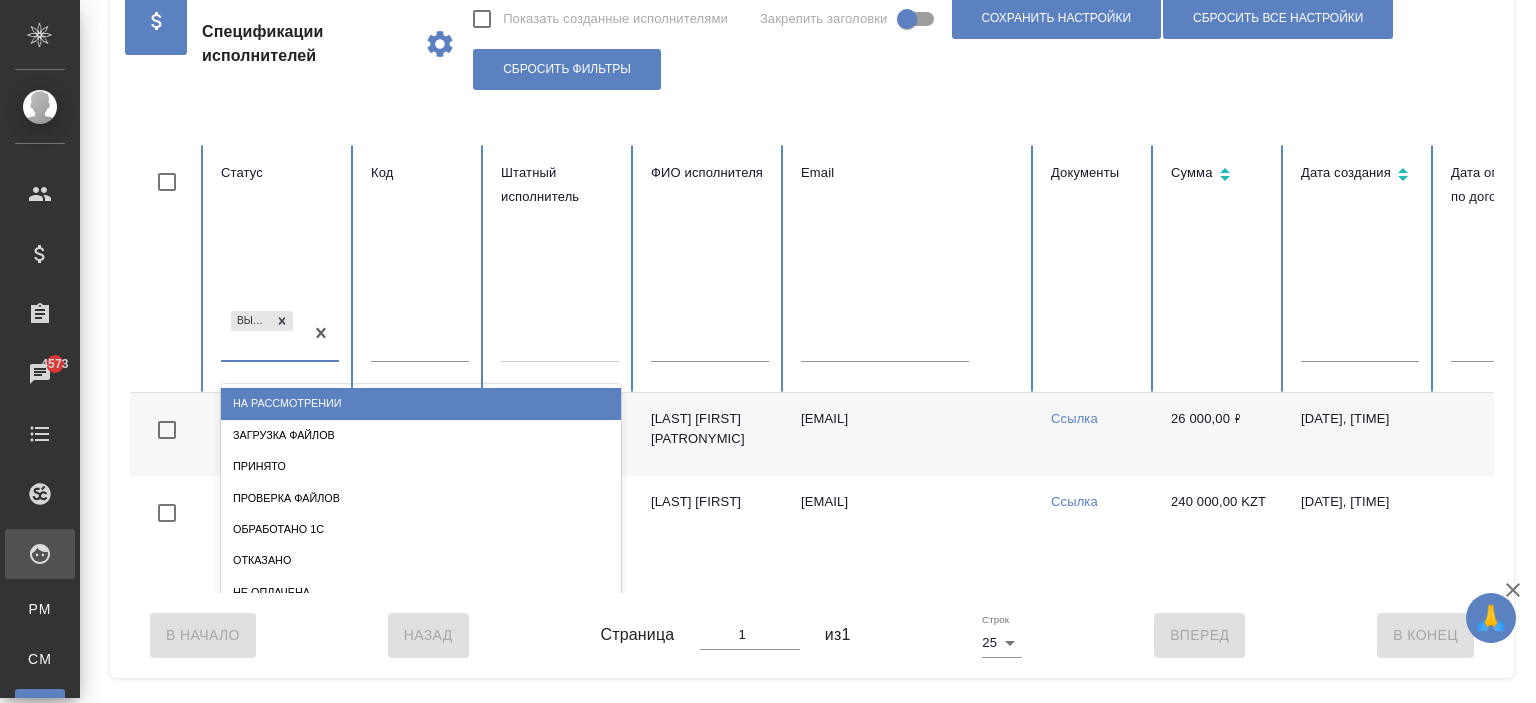 click on "Выбрать договор" at bounding box center [262, 334] 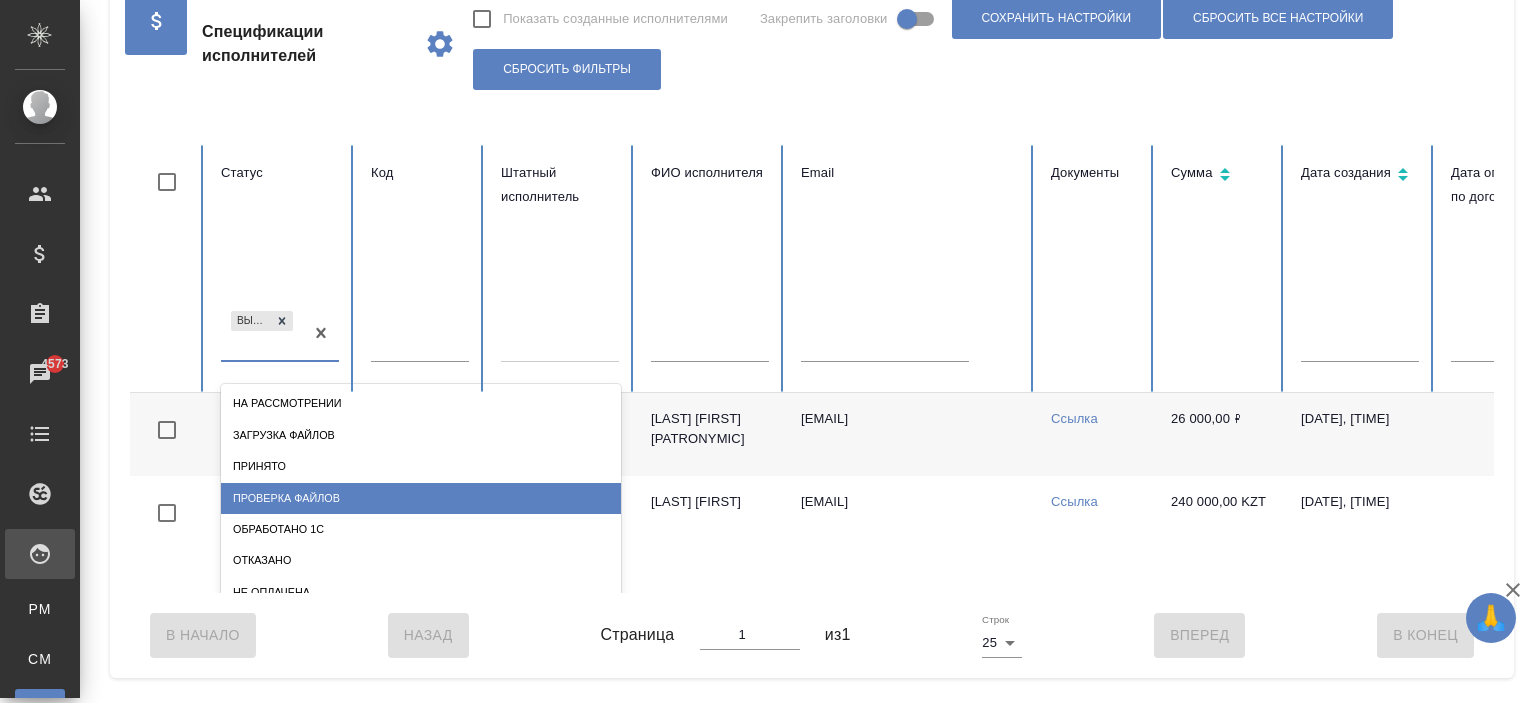 click on "Проверка файлов" at bounding box center [421, 498] 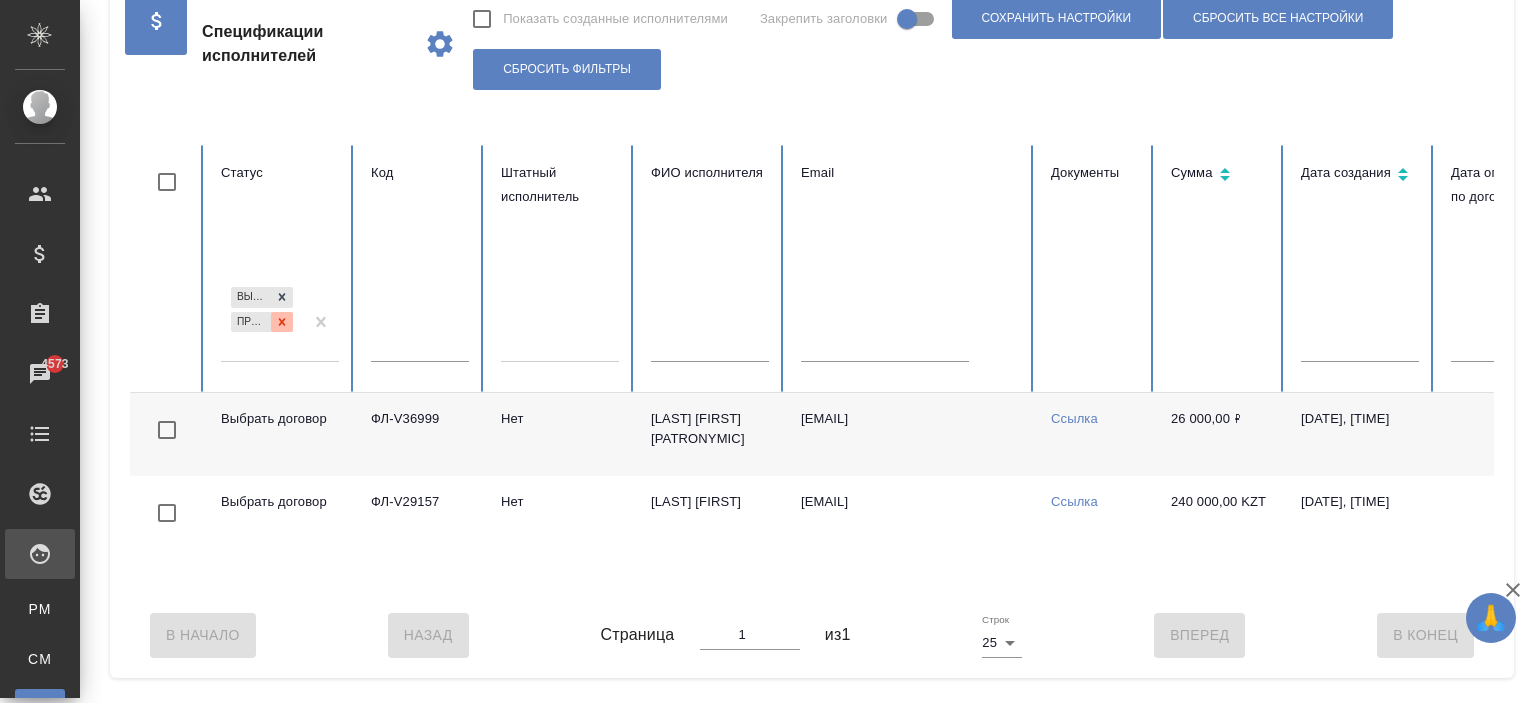 click 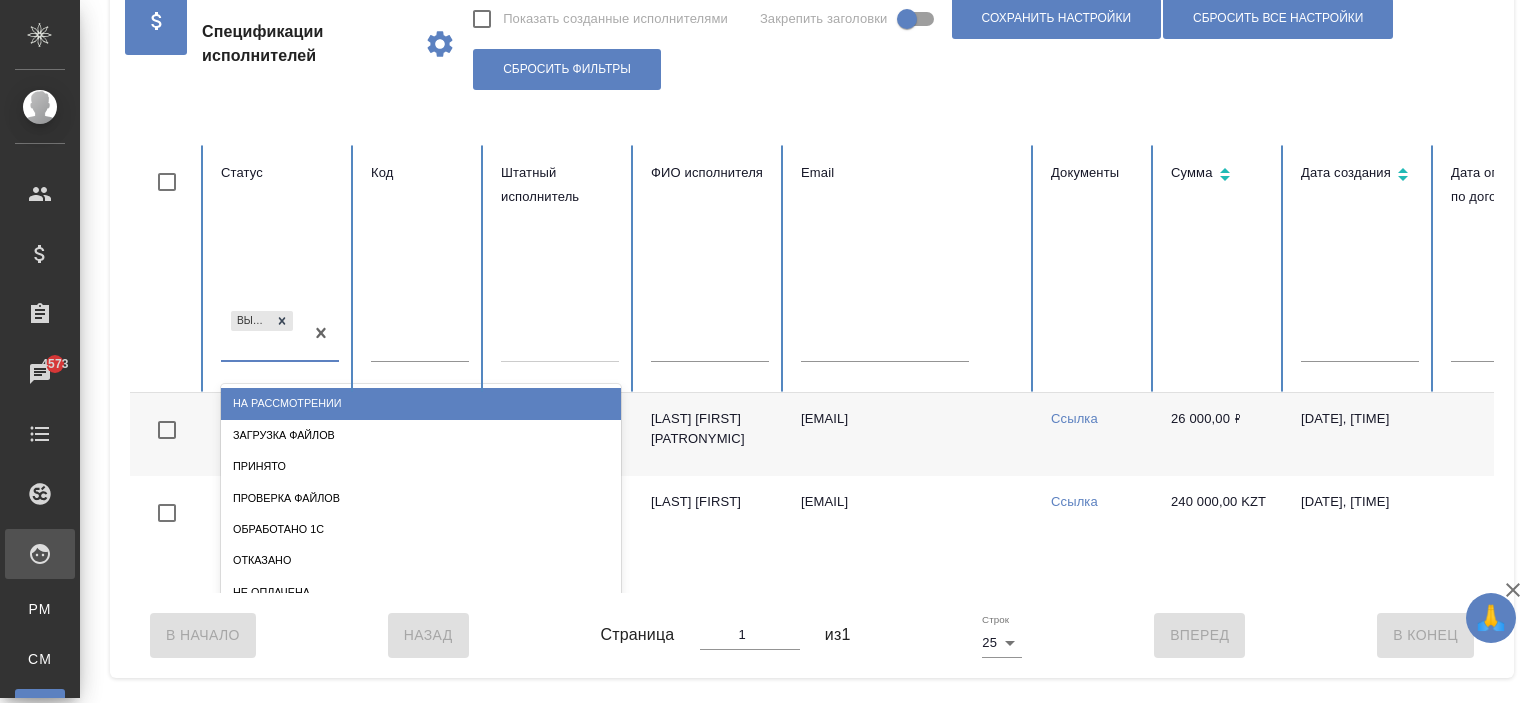 click on "Выбрать договор" at bounding box center (262, 334) 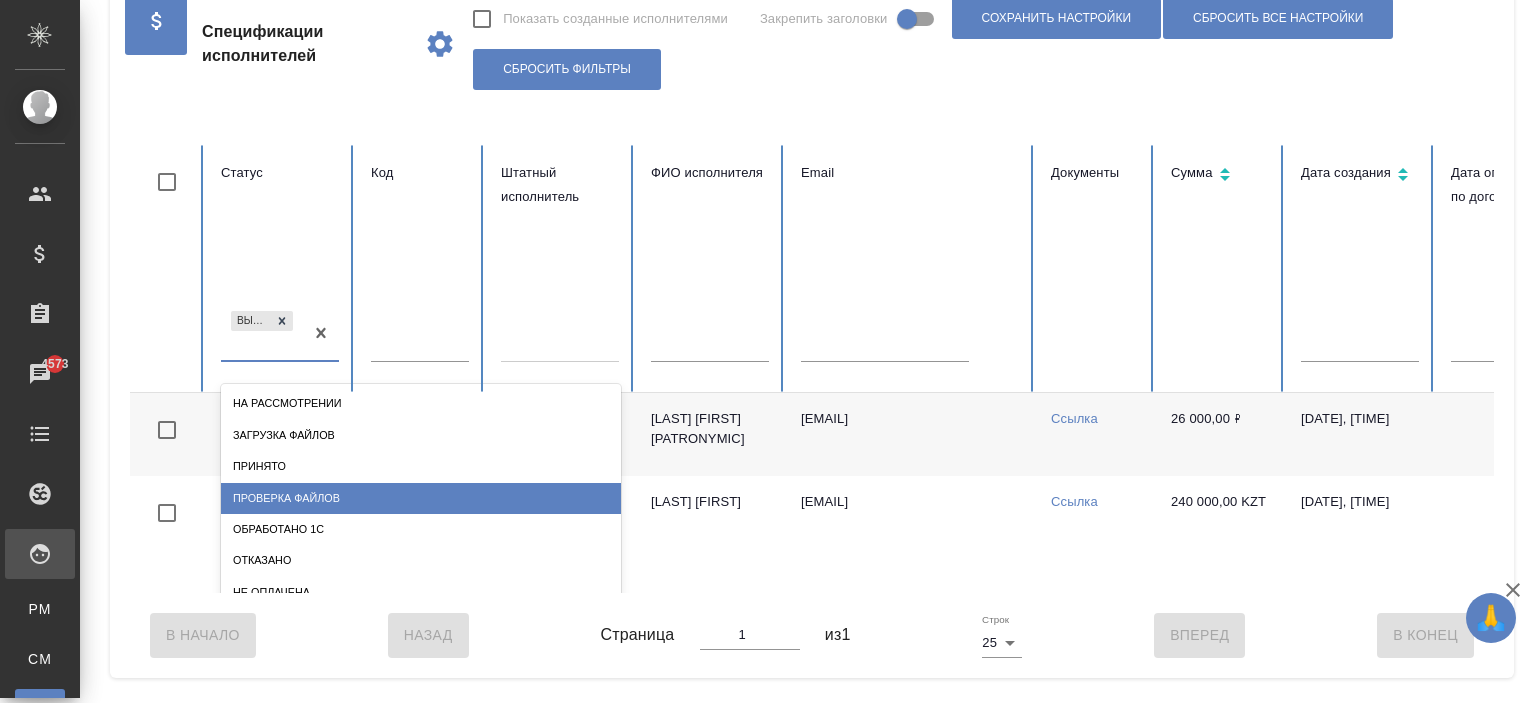 click on "Проверка файлов" at bounding box center (421, 498) 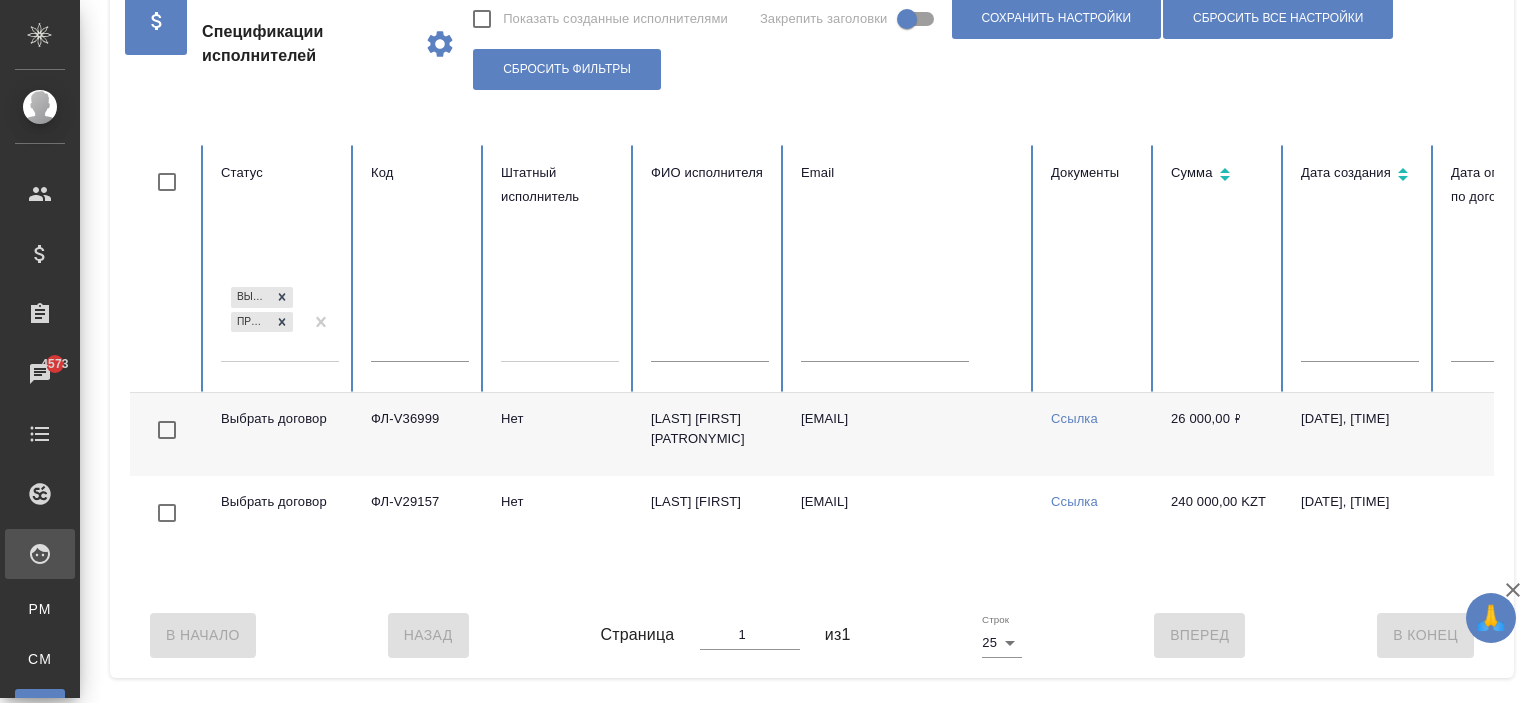 click on "[LAST] [FIRST] [PATRONYMIC]" at bounding box center (710, 434) 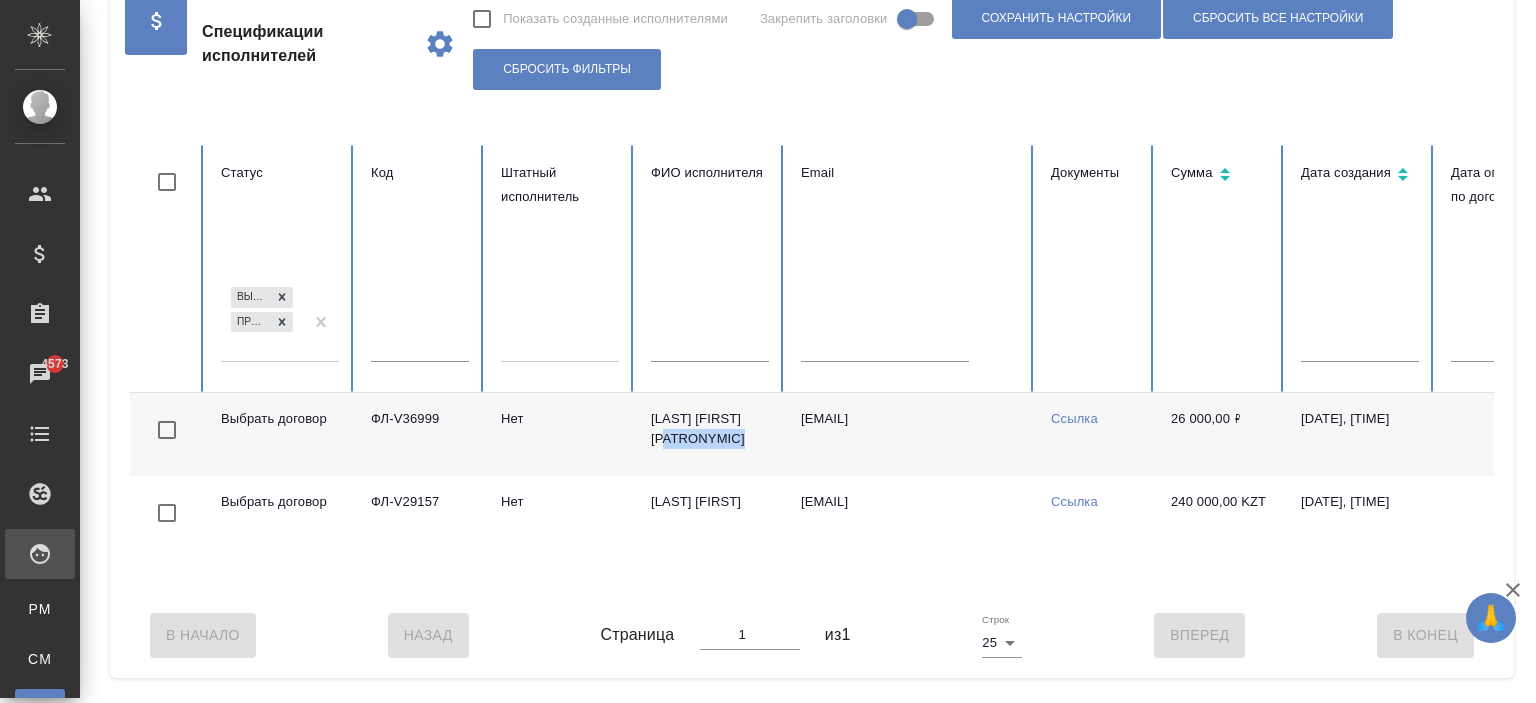 click on "[LAST] [FIRST] [PATRONYMIC]" at bounding box center (710, 434) 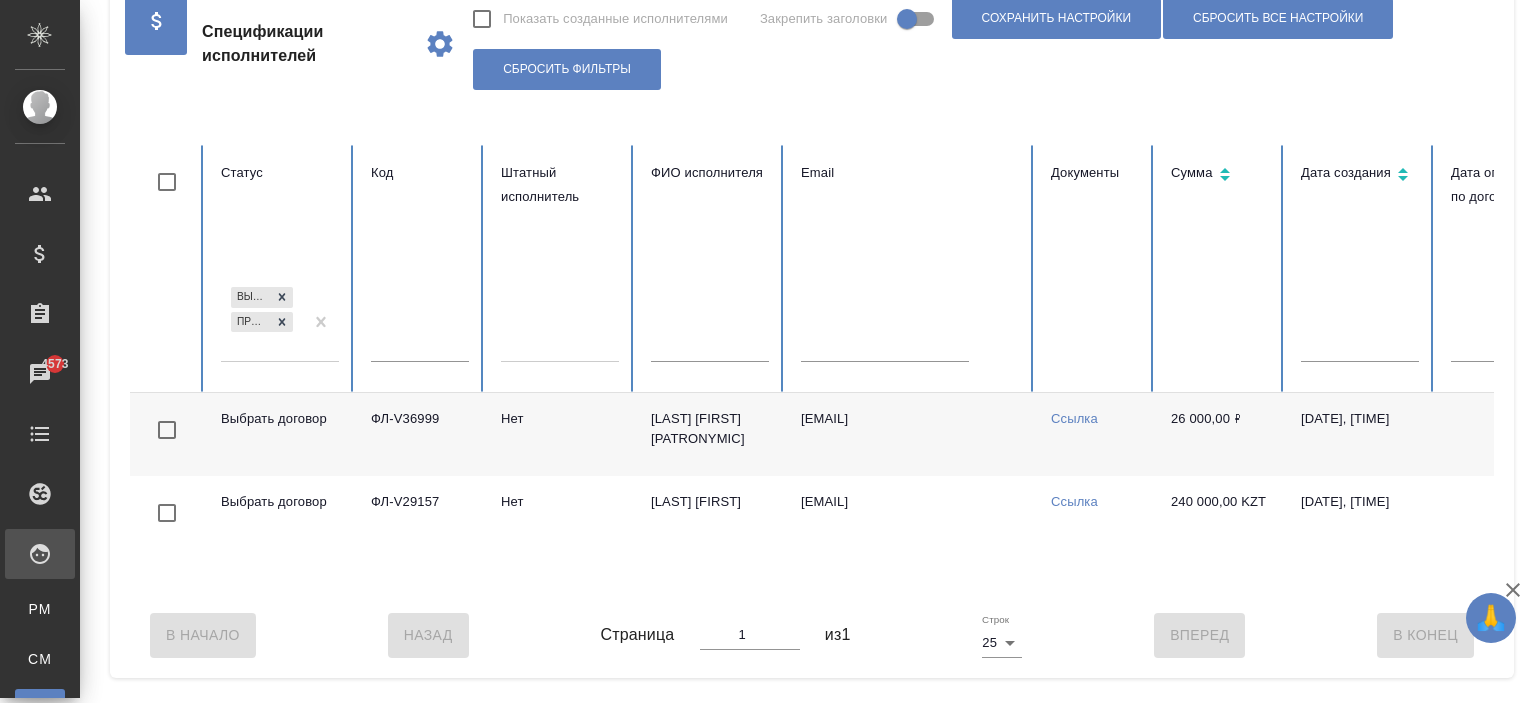click on "Выбрать договор Проверка файлов" at bounding box center (262, 322) 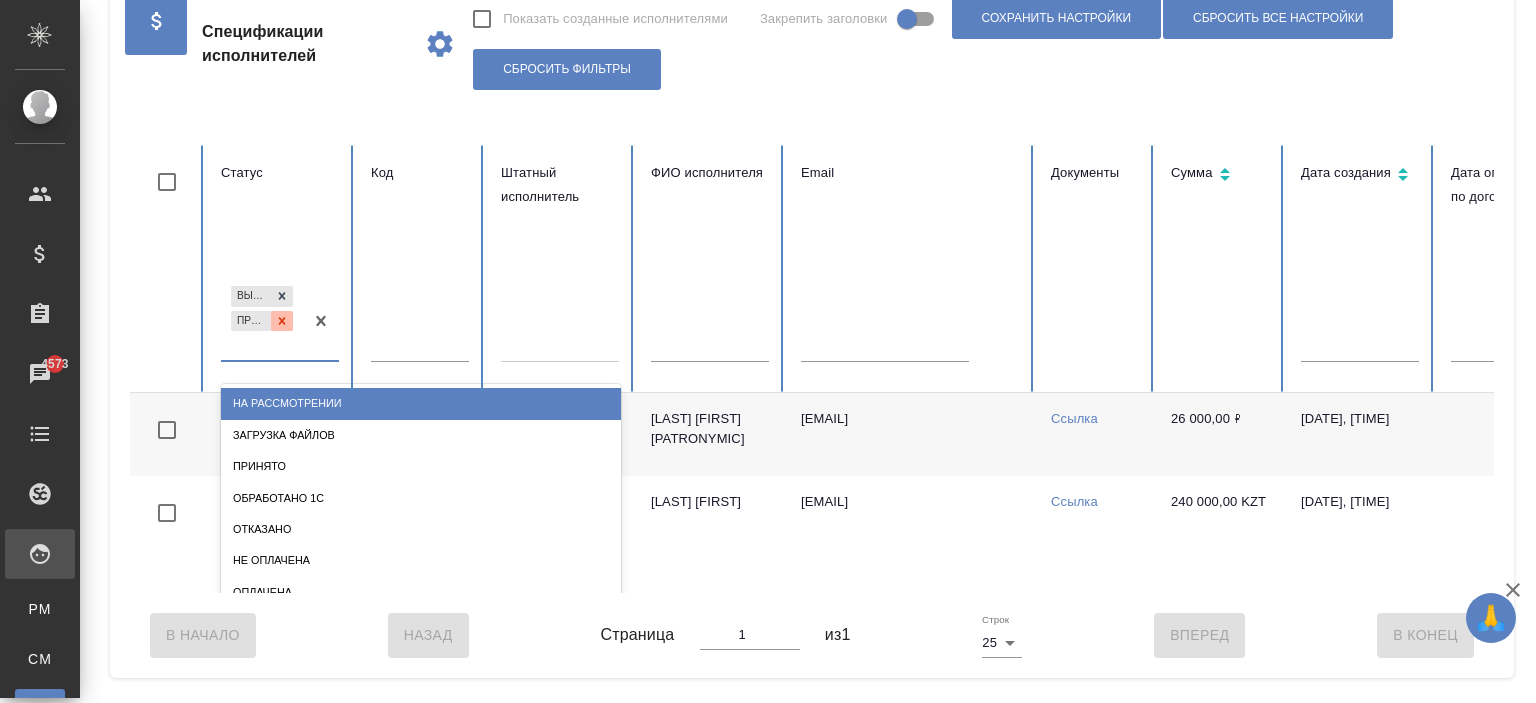 click at bounding box center (282, 321) 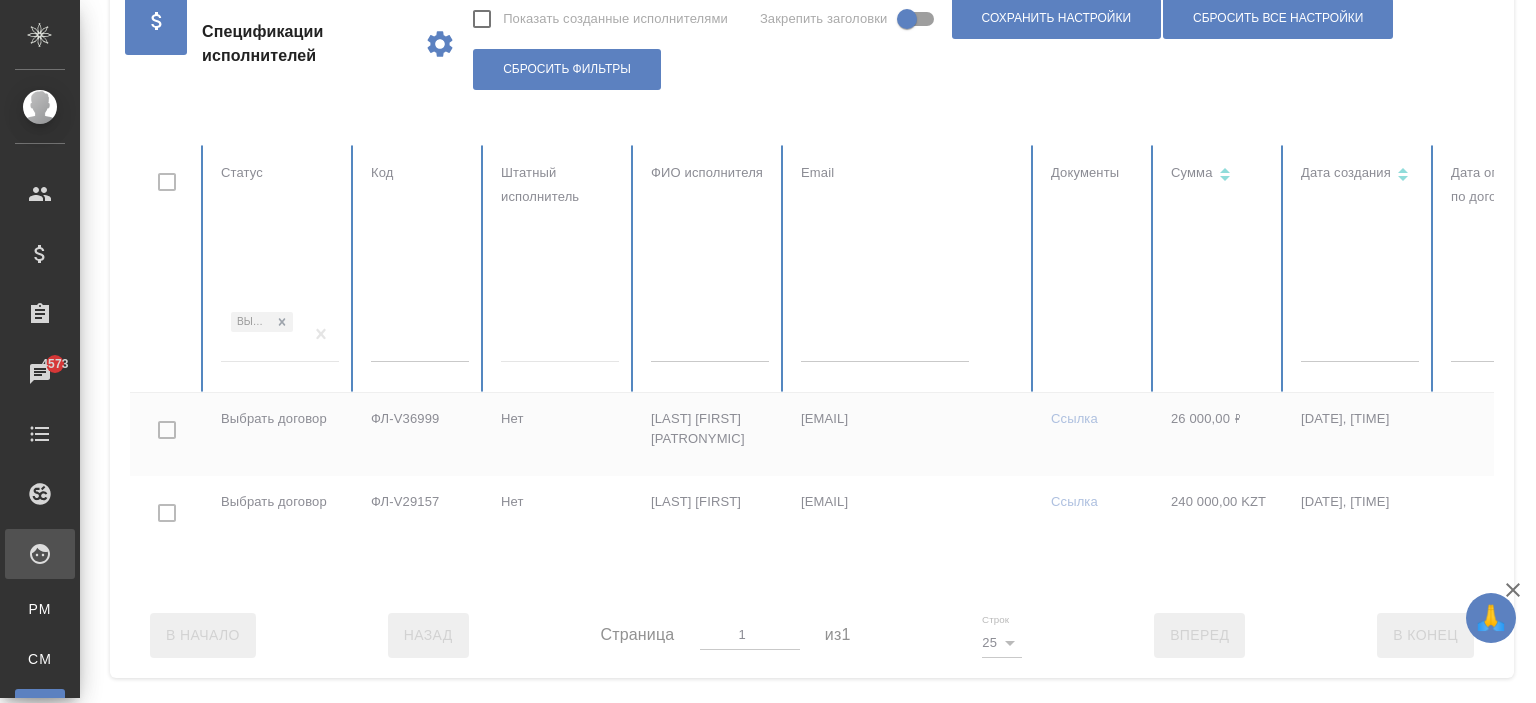 click at bounding box center (1201, 369) 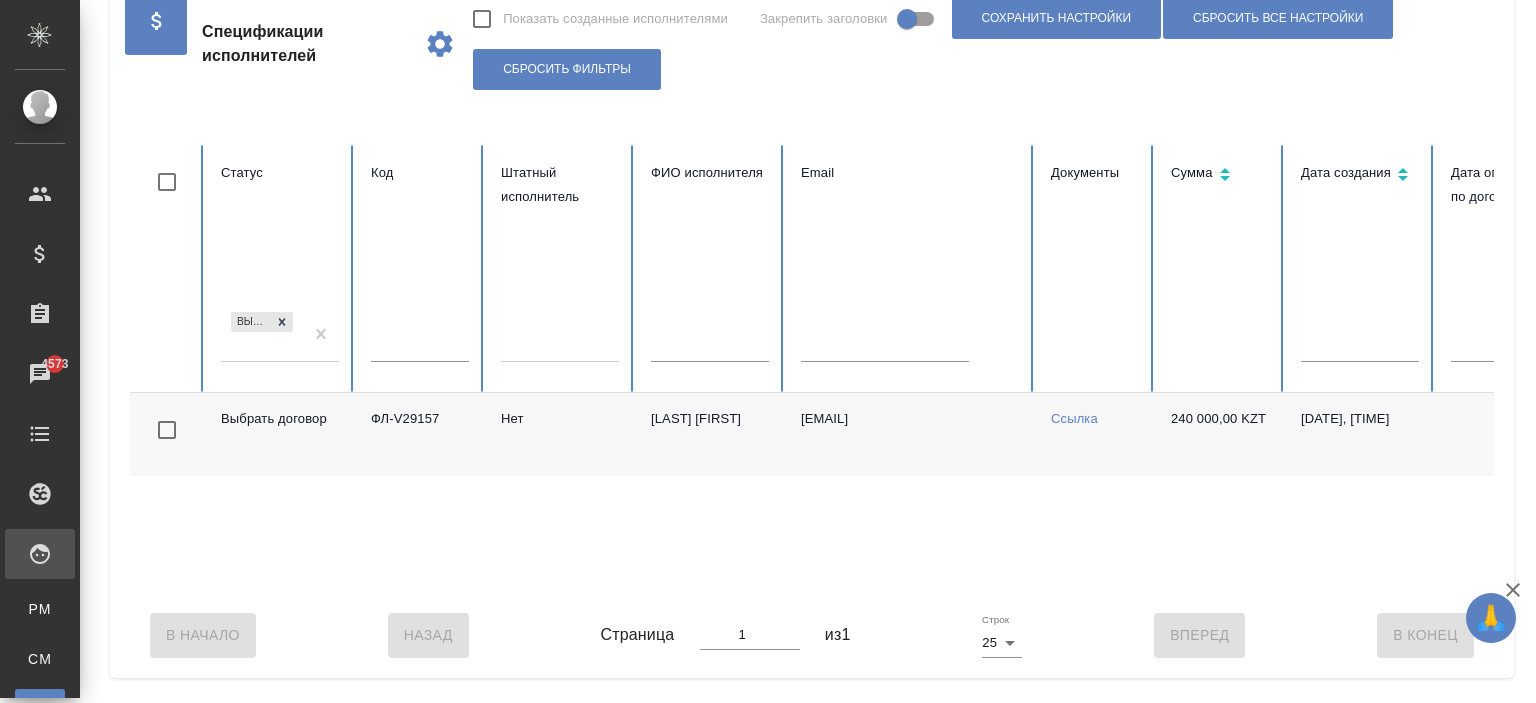 click on "Выбрать договор" at bounding box center [262, 335] 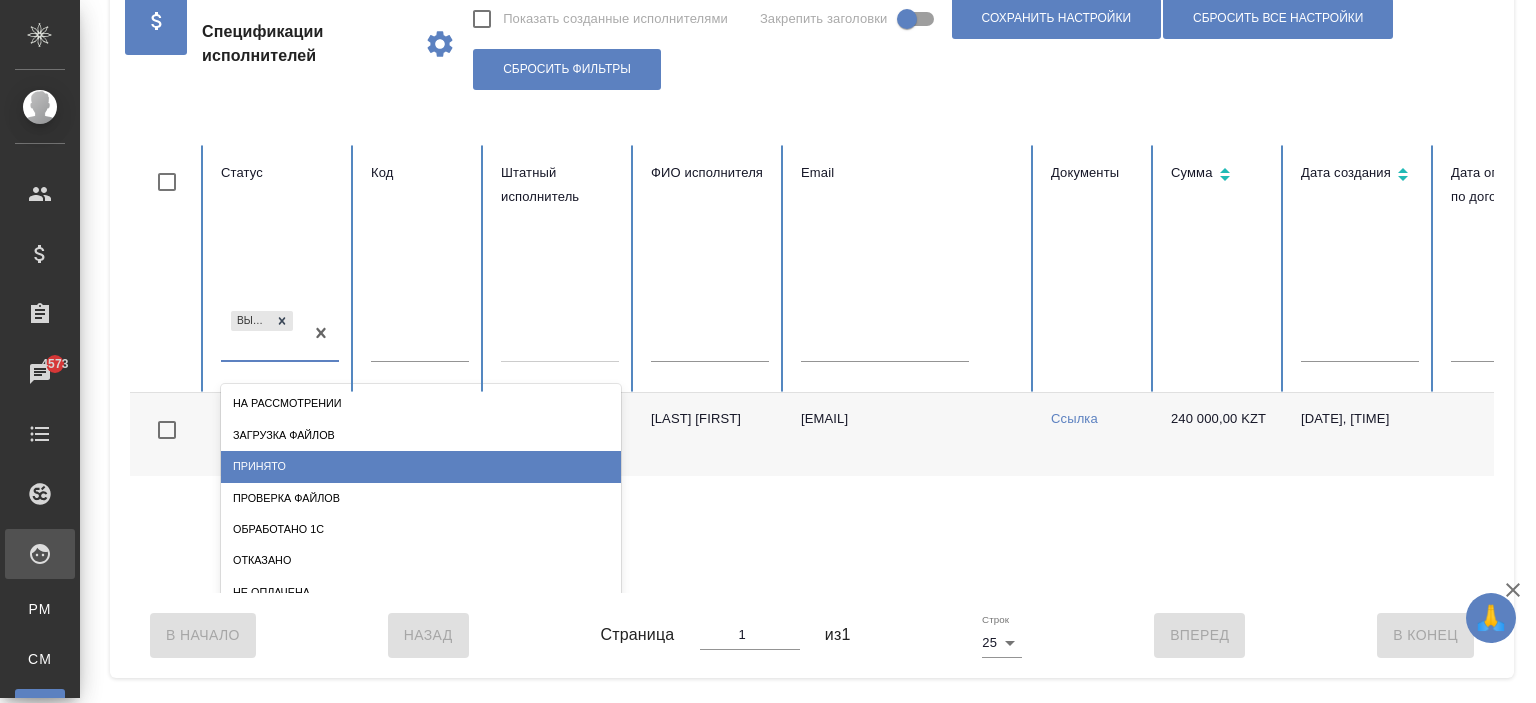 drag, startPoint x: 300, startPoint y: 468, endPoint x: 302, endPoint y: 479, distance: 11.18034 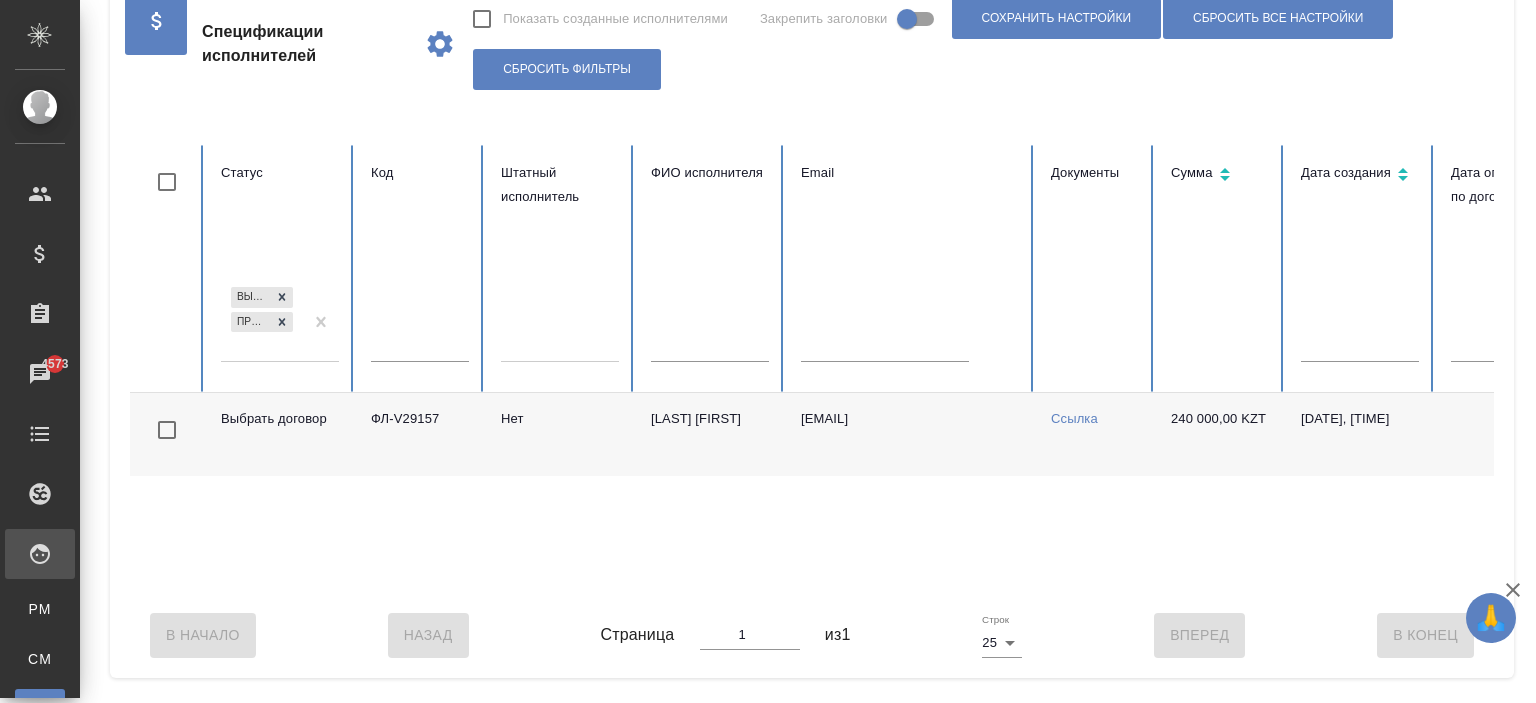 click on "Статус Выбрать договор Принято Код Штатный исполнитель   ФИО исполнителя Email Документы Сумма Дата создания Дата оплаты по договору Наше юр. лицо   Создал   Платежная система Оплата ИП (нерезидент) (KZT) Оплата ИП (нерезидент) (UAH) Оплата ИП (резидент) (RUB) Оплата ИП (нерезидент) (RUB) Оплата Юр.лицу (RUB) Платёжный рейс Выбрать договор ФЛ-V29157 Нет Аскарова Гульнара aorgulnara@gmail.com Ссылка 240 000,00 KZT 05.03.2024, 11:22 Не указано Не указано Оплата ИП (нерезидент) (KZT) Не указано" at bounding box center [1201, 369] 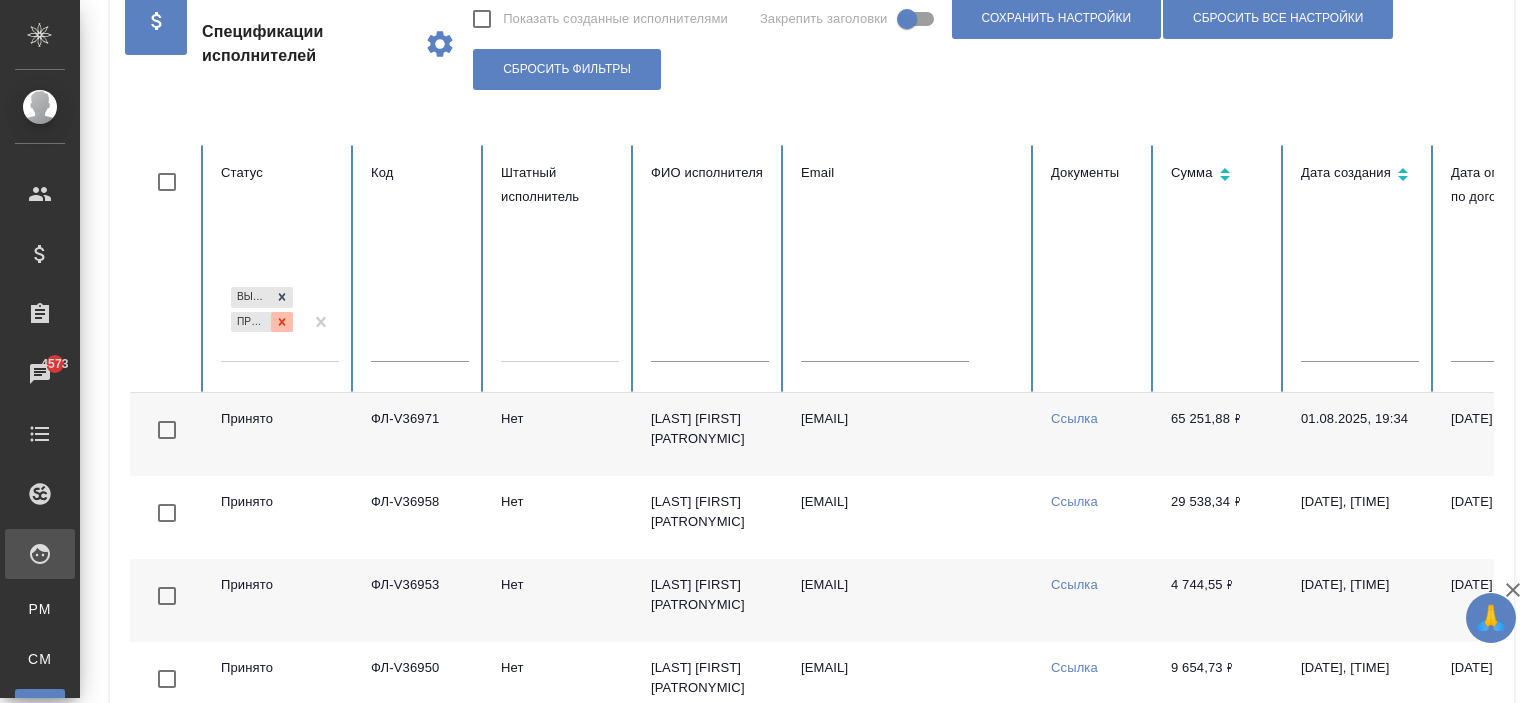 click 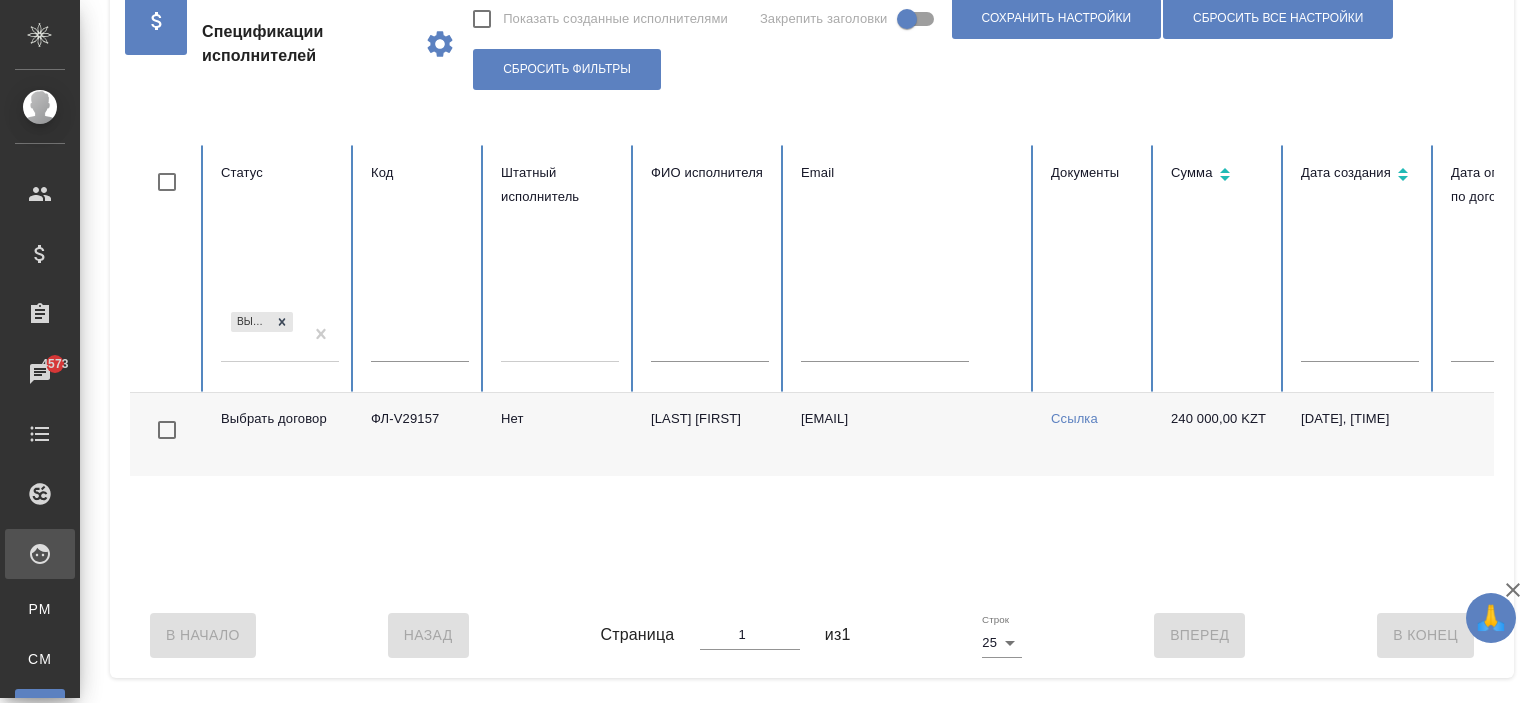 click on "Выбрать договор" at bounding box center [262, 335] 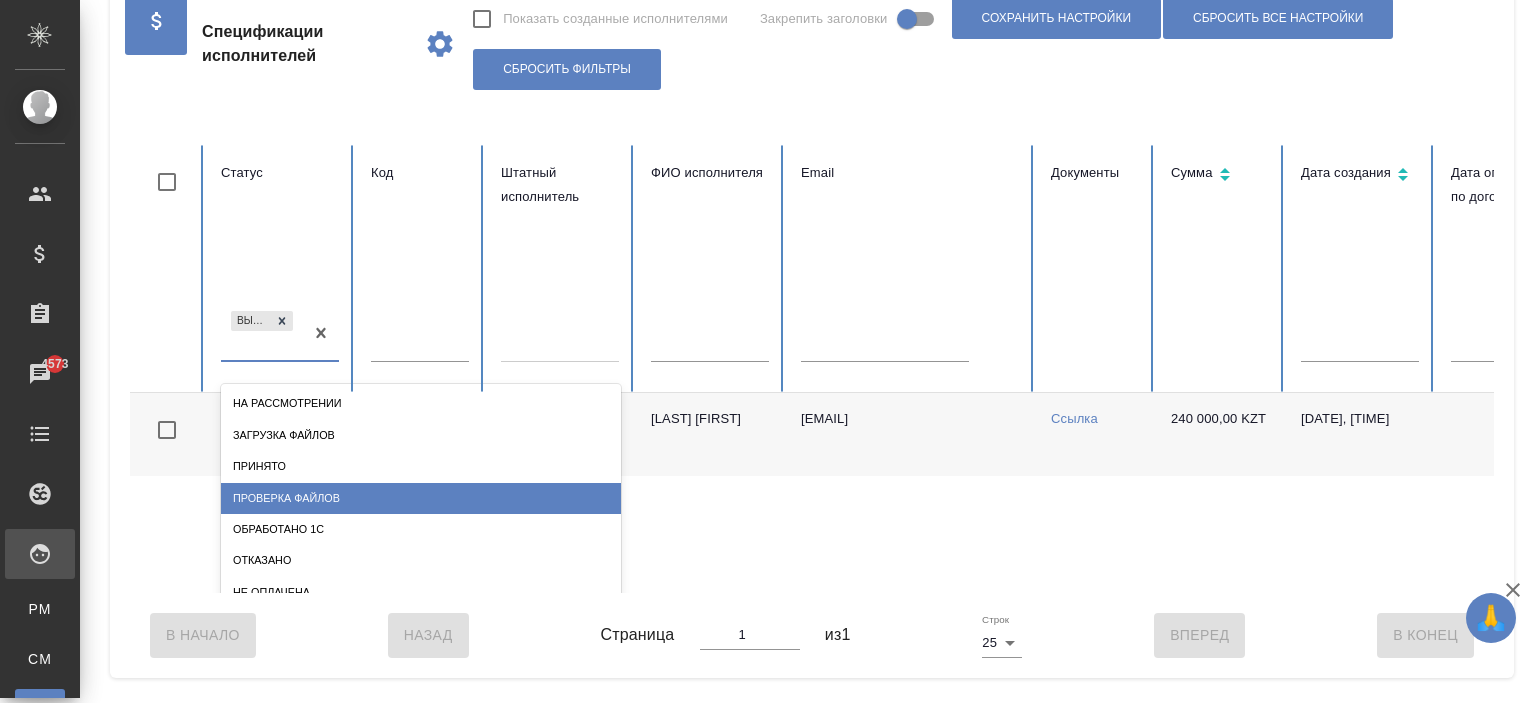 click on "Проверка файлов" at bounding box center [421, 498] 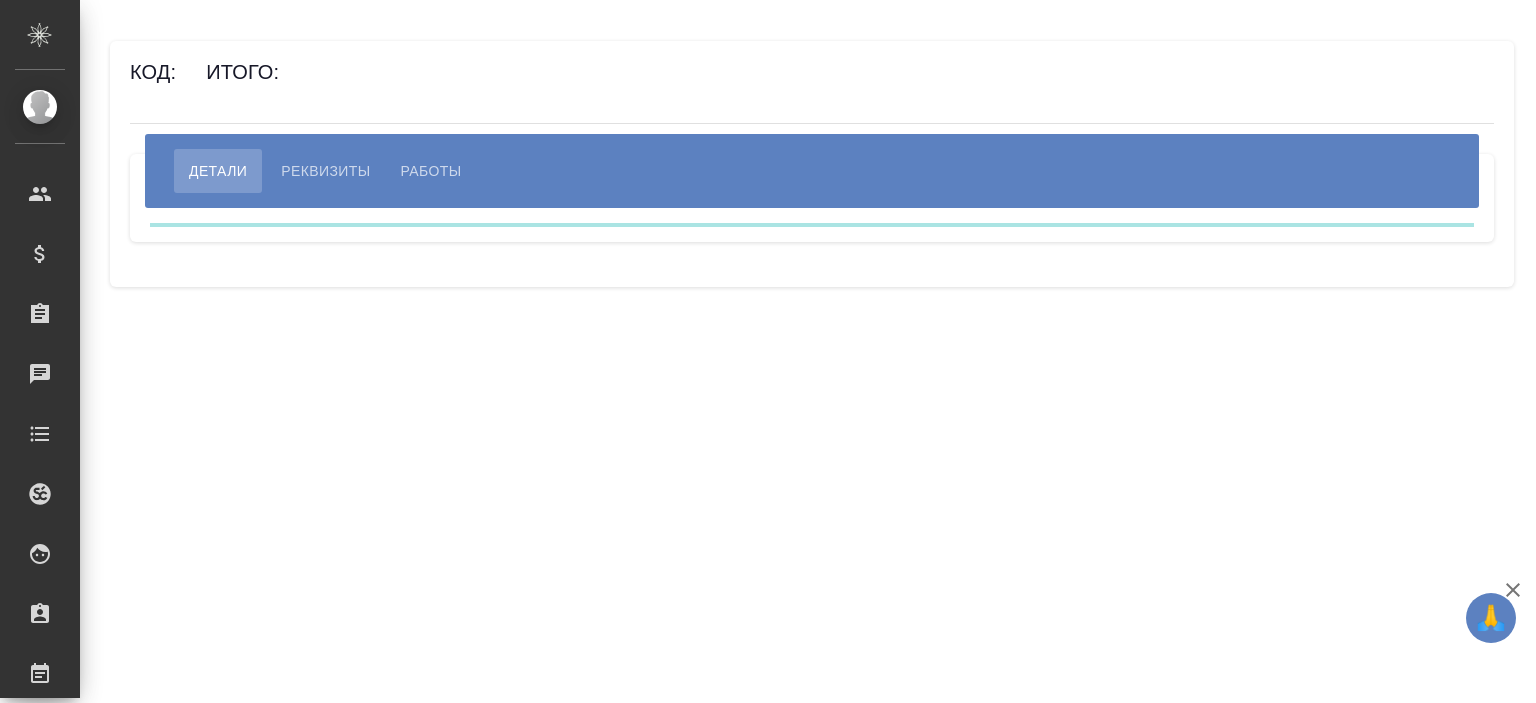 scroll, scrollTop: 0, scrollLeft: 0, axis: both 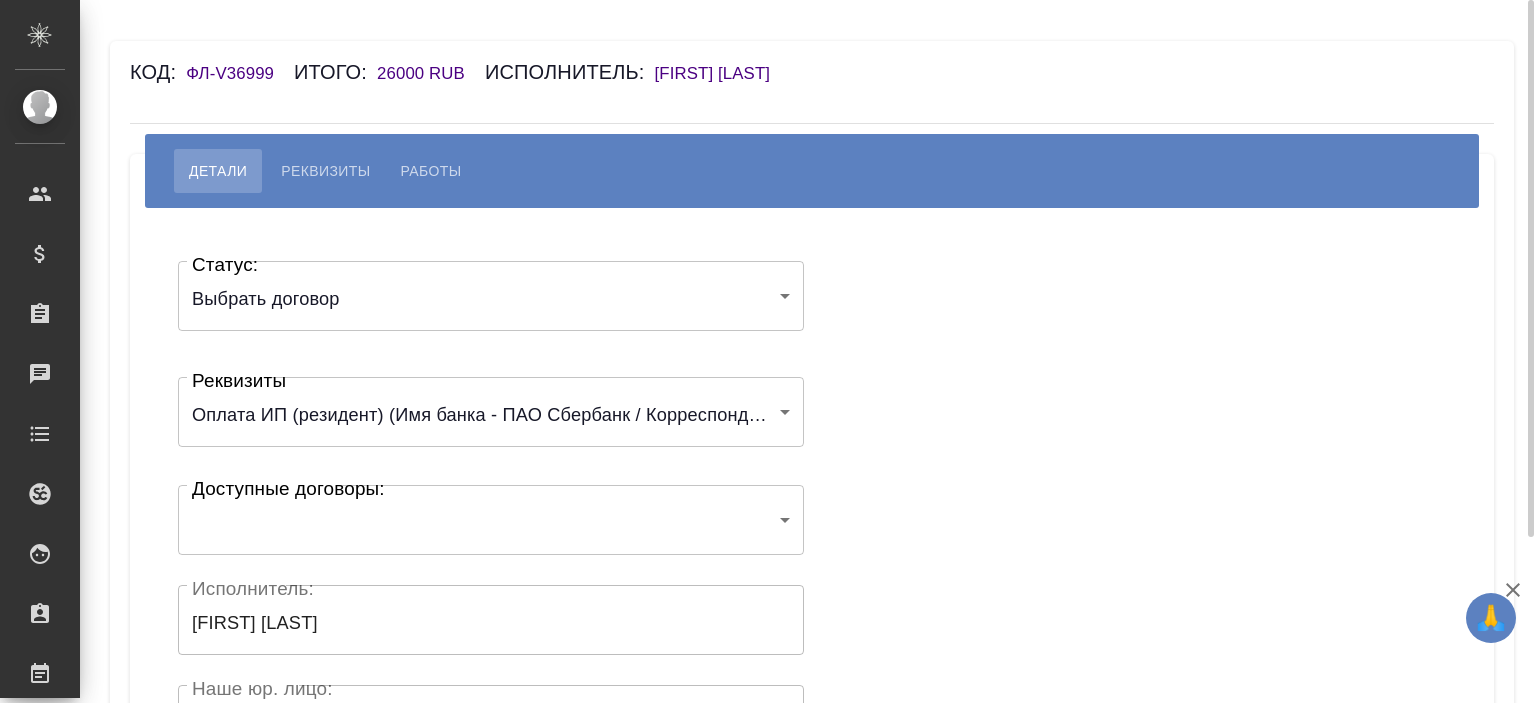 click on "🙏 .cls-1
fill:#fff;
AWATERA [FIRST] [LAST] Клиенты Спецификации Заказы Чаты Todo Проекты SC Исполнители Кандидаты Работы Входящие заявки Заявки на доставку Рекламации Проекты процессинга Конференции Выйти Код: ФЛ-V36999 Итого: 26000 RUB Исполнитель: [FIRST] [LAST] Детали Реквизиты Работы Статус: Выбрать договор chooseContract Статус: Реквизиты Оплата ИП (резидент) (Имя банка - ПАО Сбербанк / Корреспондентский счет - [ACCOUNT_NUMBER] / БИК - [BIK] / Расчетный счет - [ACCOUNT_NUMBER] / ИНН получателя - [INN] / ОГРН - [OGRN] / ФИО получателя - [FIRST] [LAST]) ​" at bounding box center (768, 351) 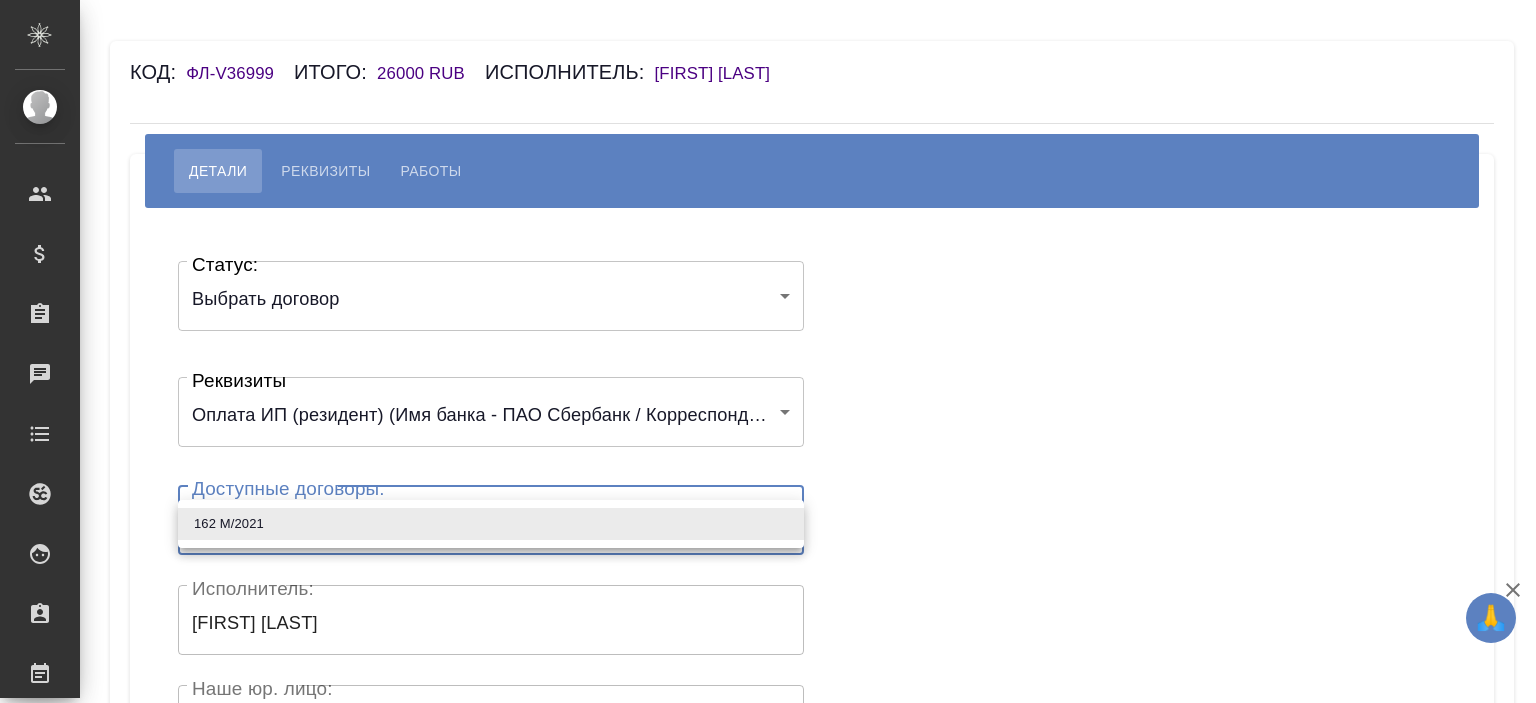 click on "162 М/2021" at bounding box center [491, 524] 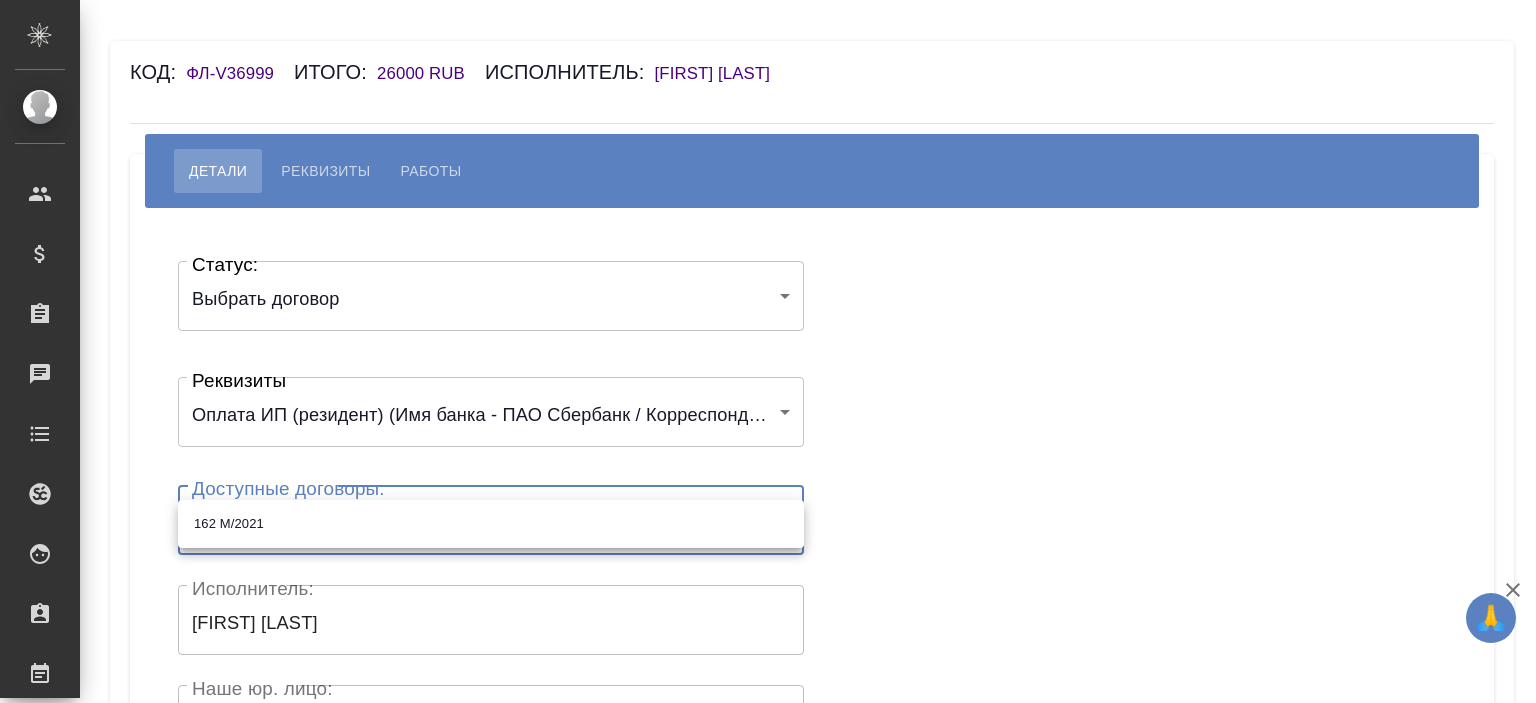 click on "162 М/2021" at bounding box center [491, 524] 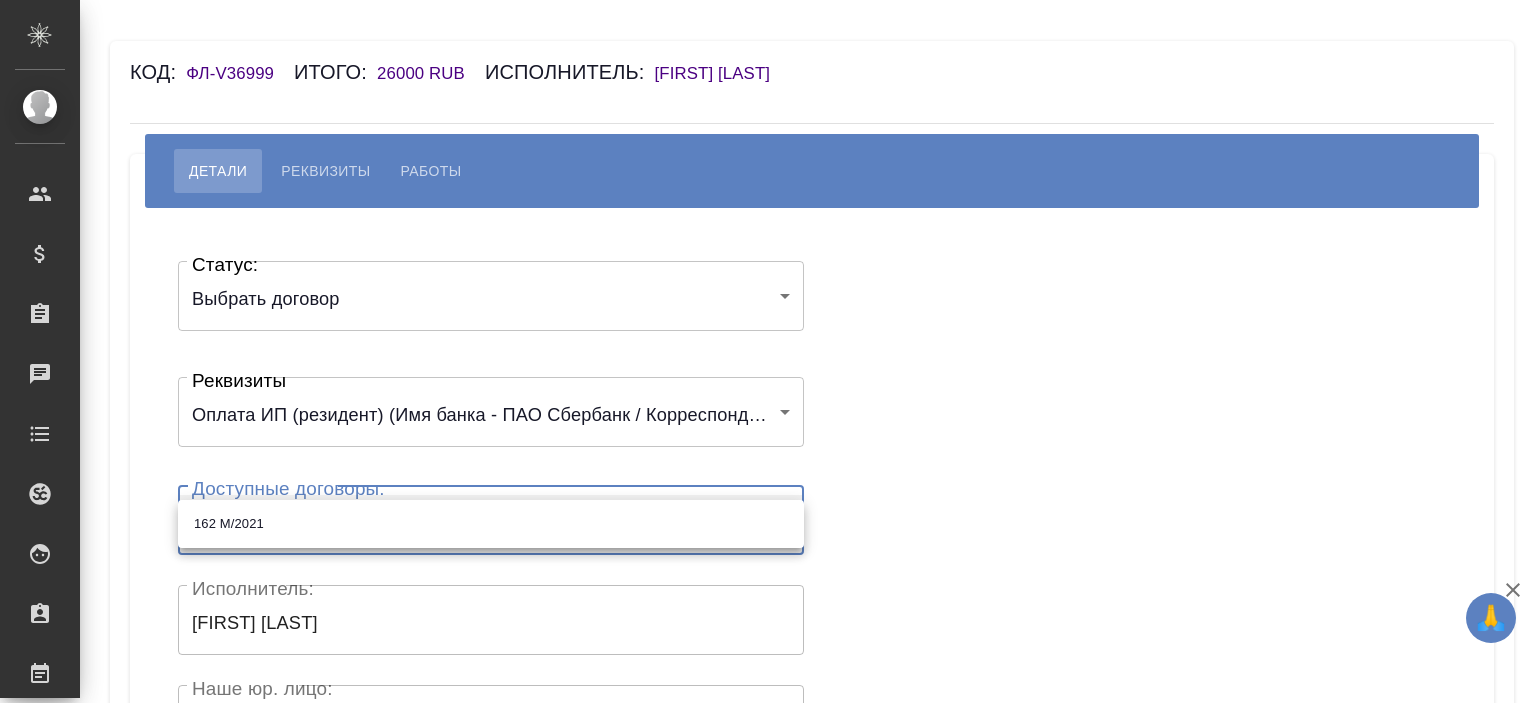 type on "60a249601763a569ff08815b" 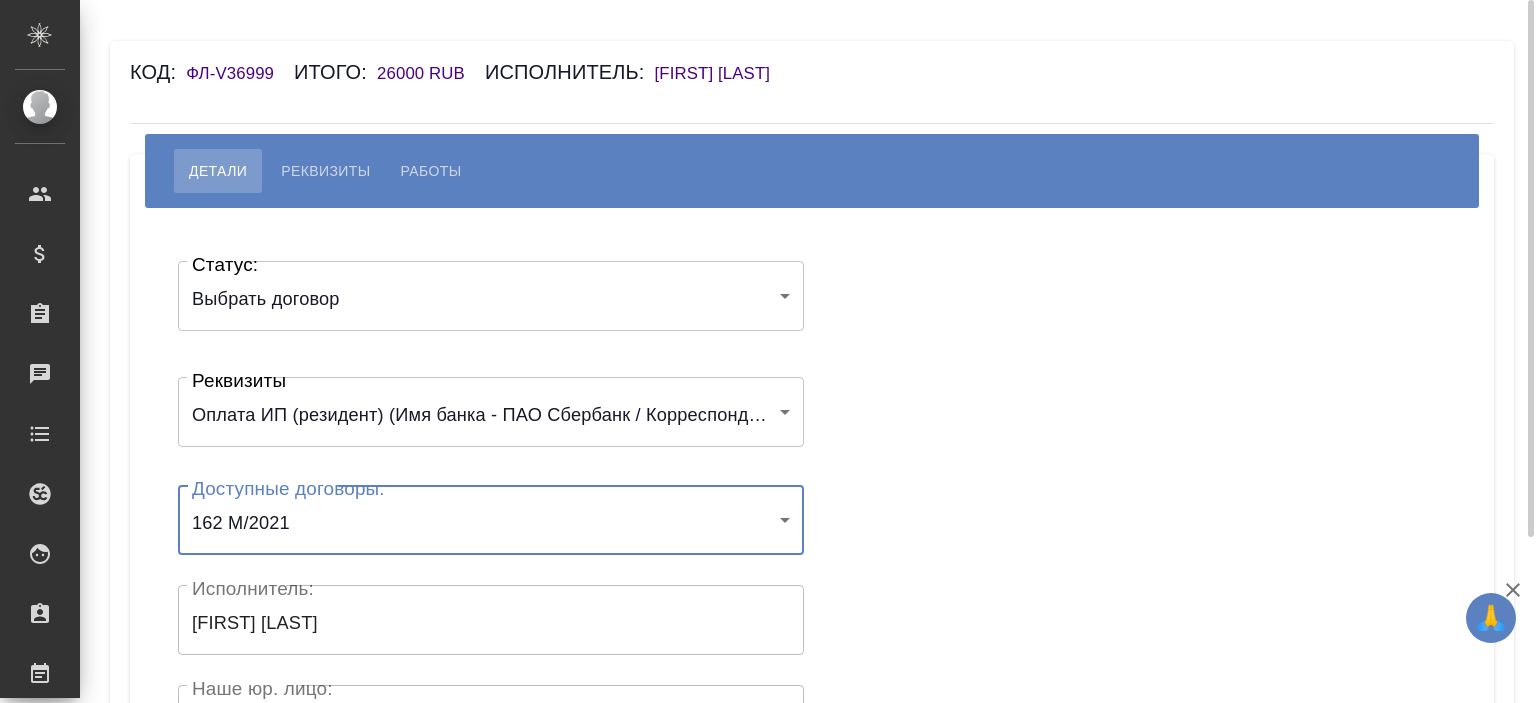 click on "[LAST] [FIRST] [PATRONYMIC]" at bounding box center (723, 73) 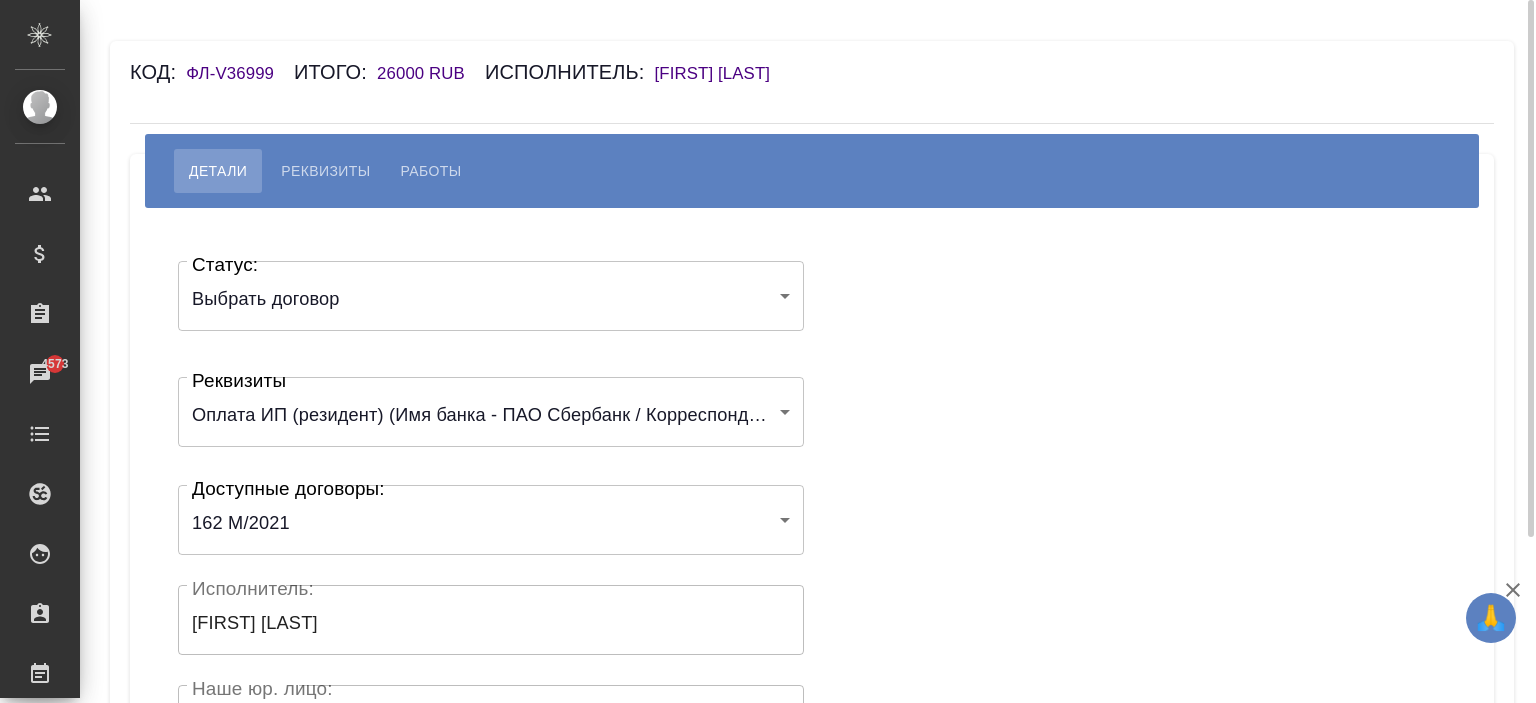 scroll, scrollTop: 400, scrollLeft: 0, axis: vertical 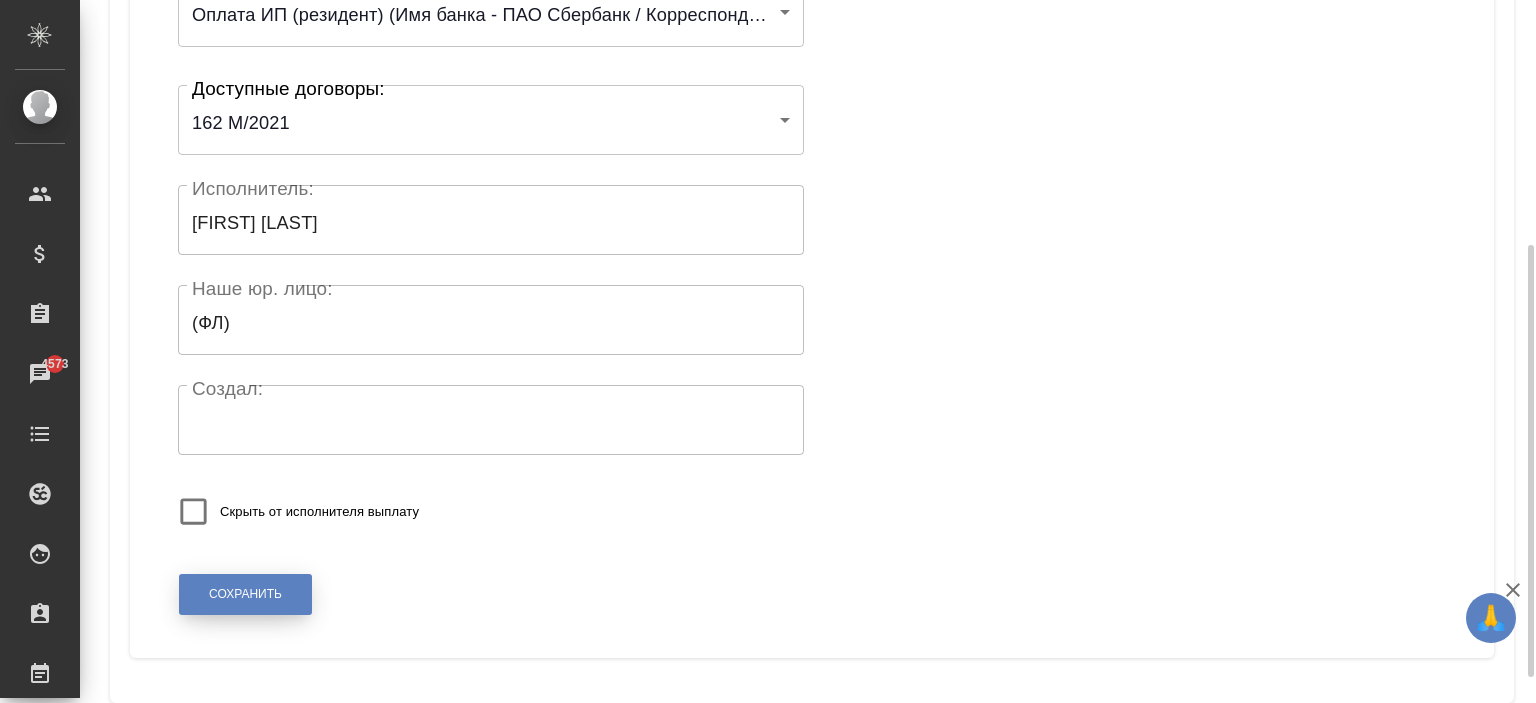 click on "Сохранить" at bounding box center (245, 594) 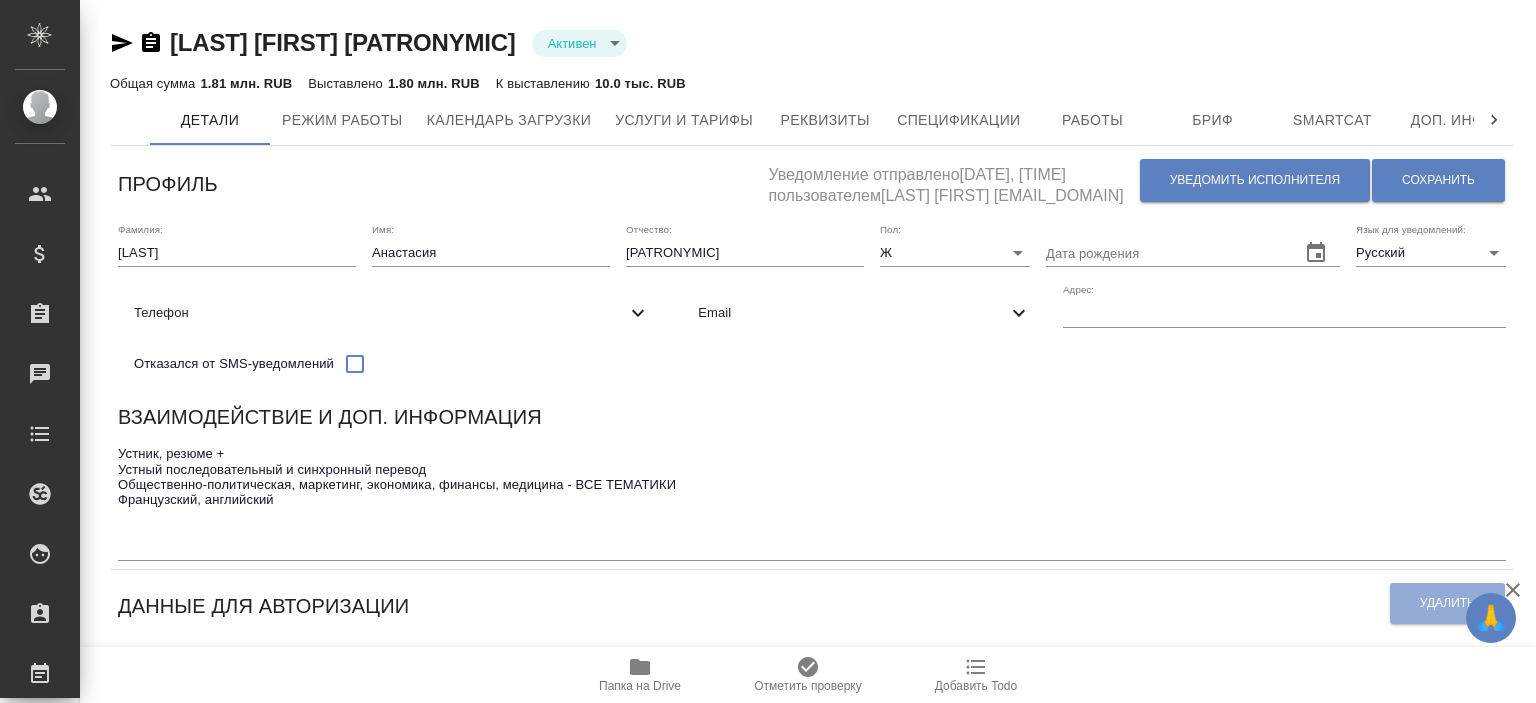 scroll, scrollTop: 0, scrollLeft: 0, axis: both 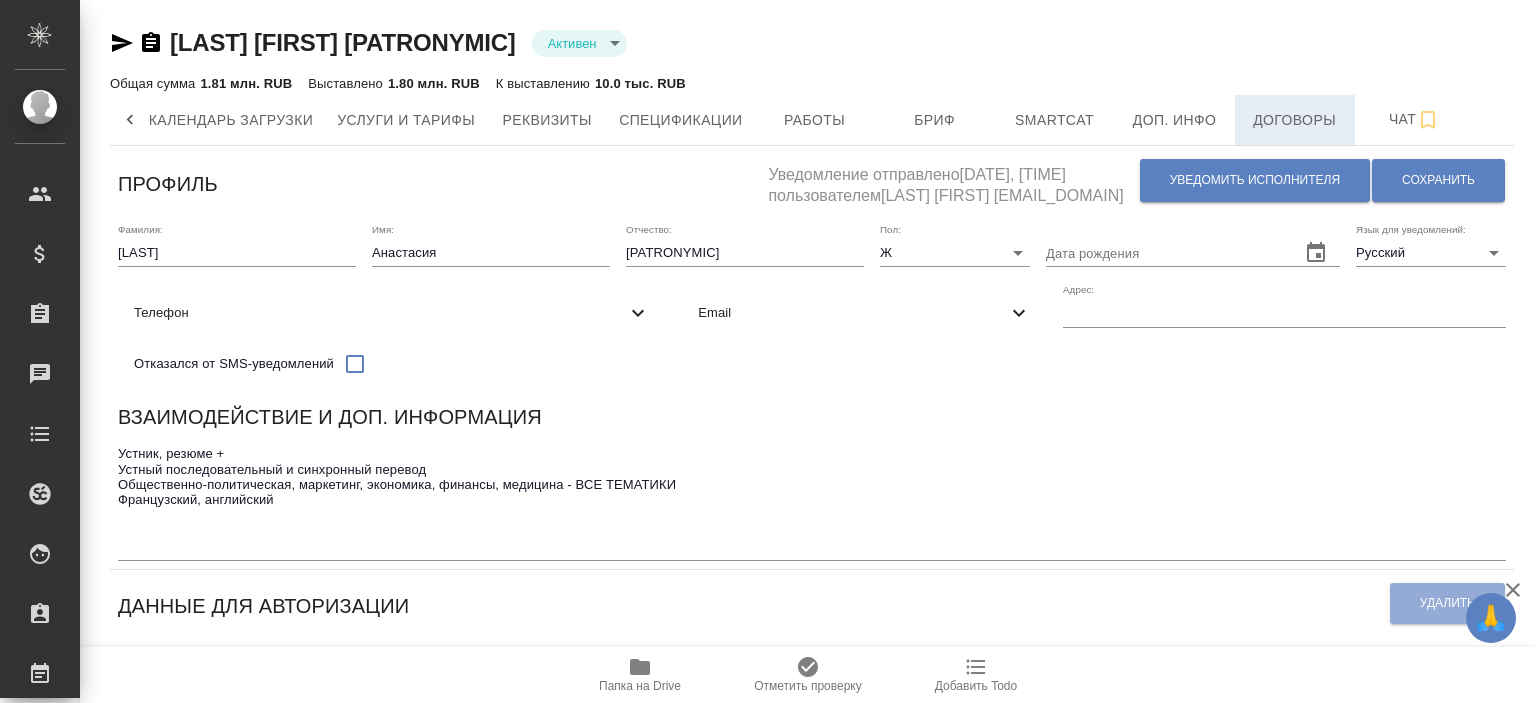 click on "Договоры" at bounding box center [1295, 120] 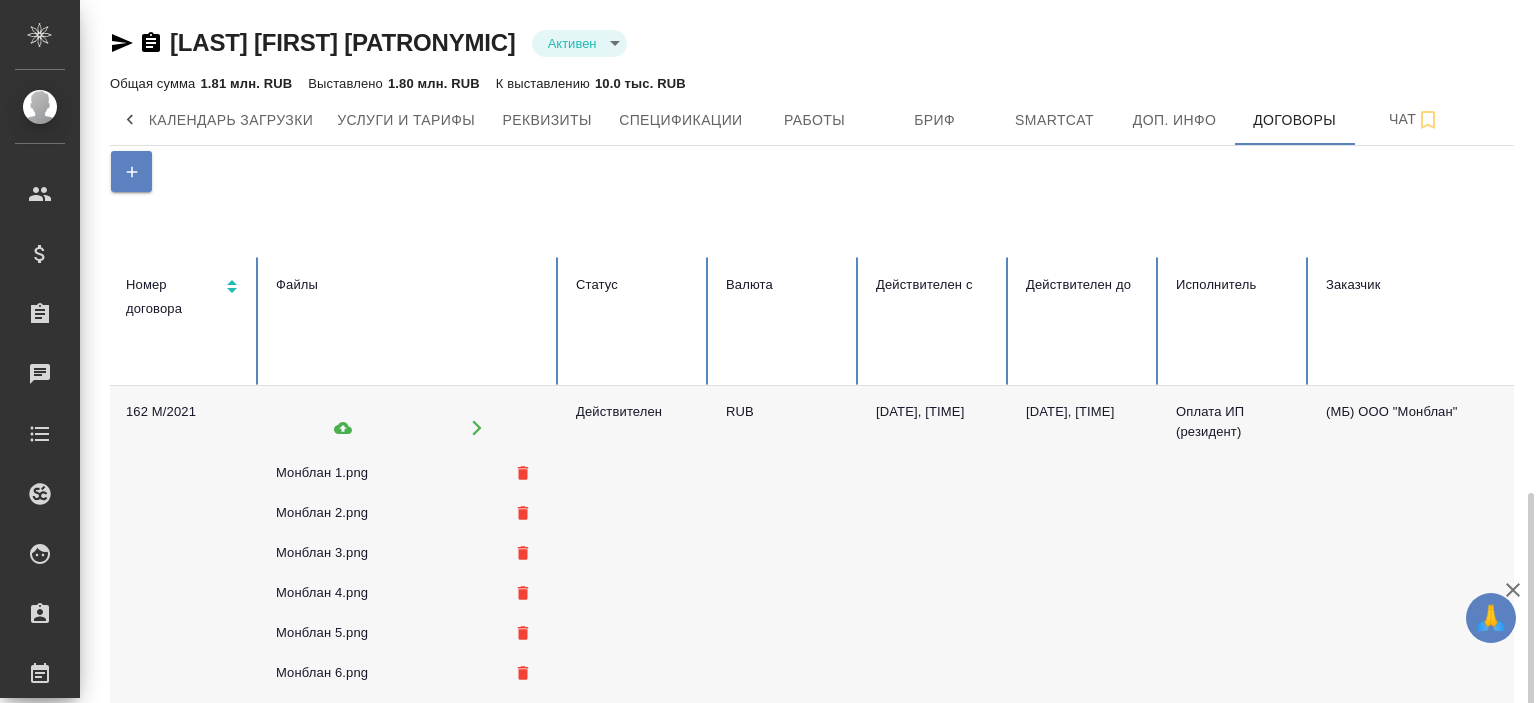 scroll, scrollTop: 288, scrollLeft: 0, axis: vertical 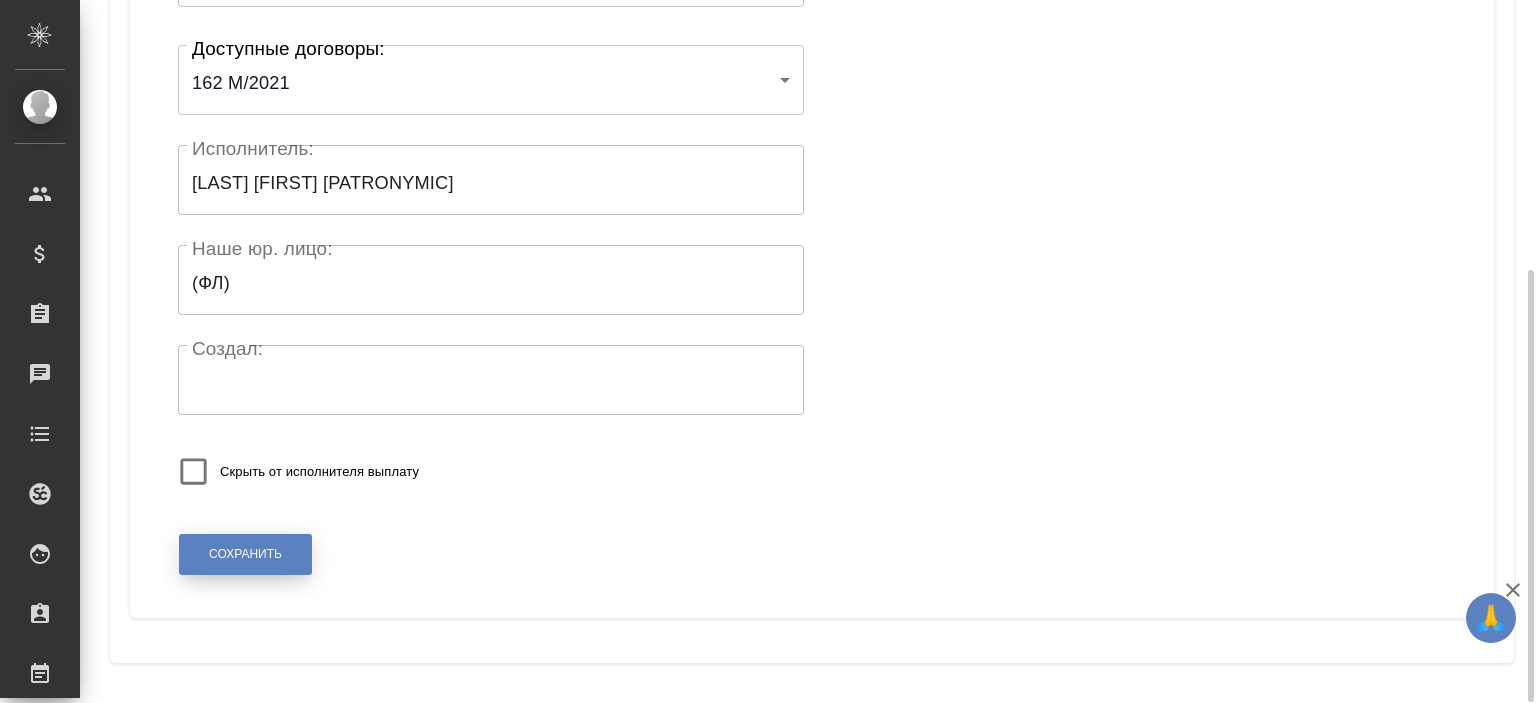 click on "Сохранить" at bounding box center [245, 554] 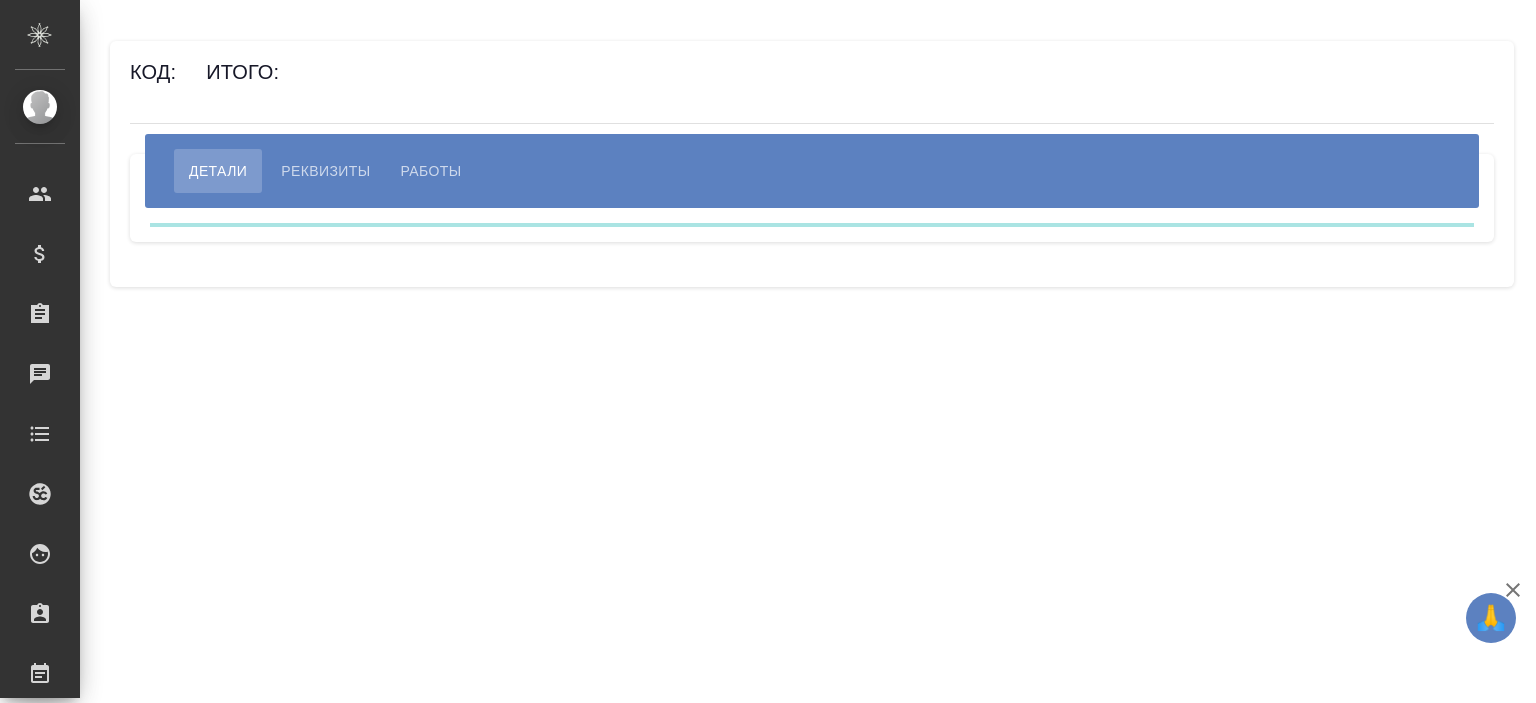 scroll, scrollTop: 0, scrollLeft: 0, axis: both 